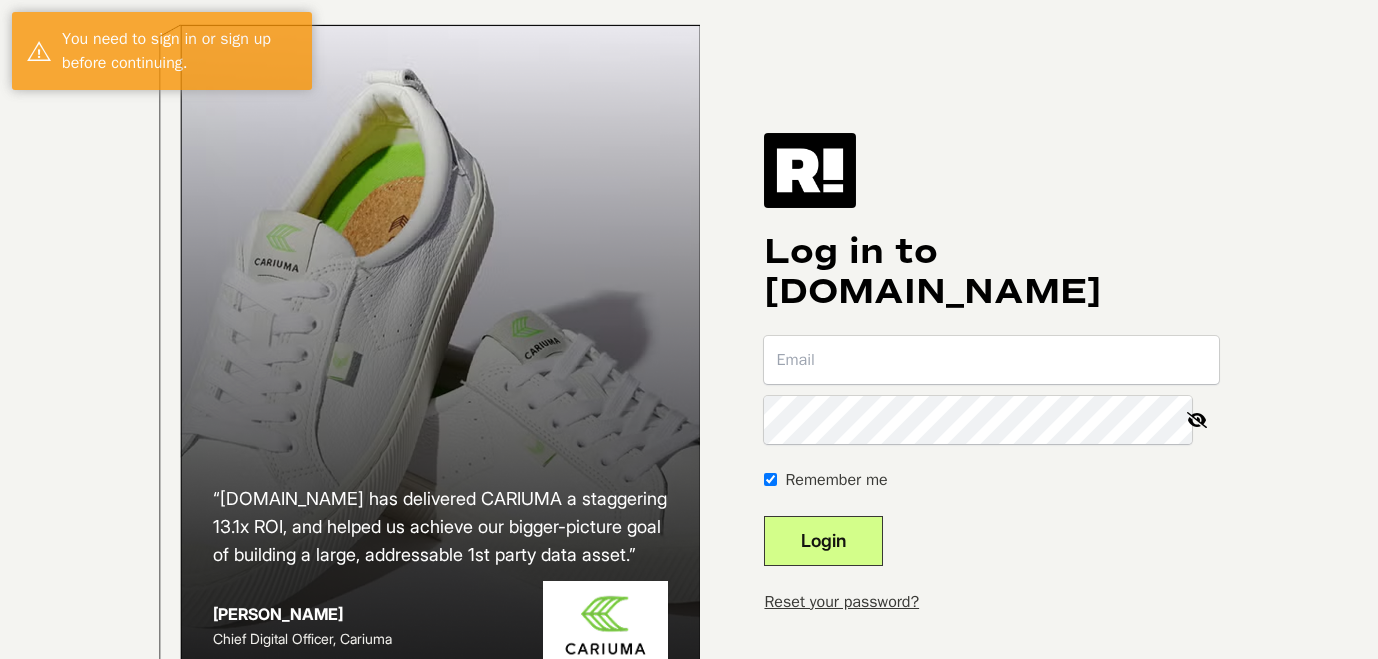 scroll, scrollTop: 0, scrollLeft: 0, axis: both 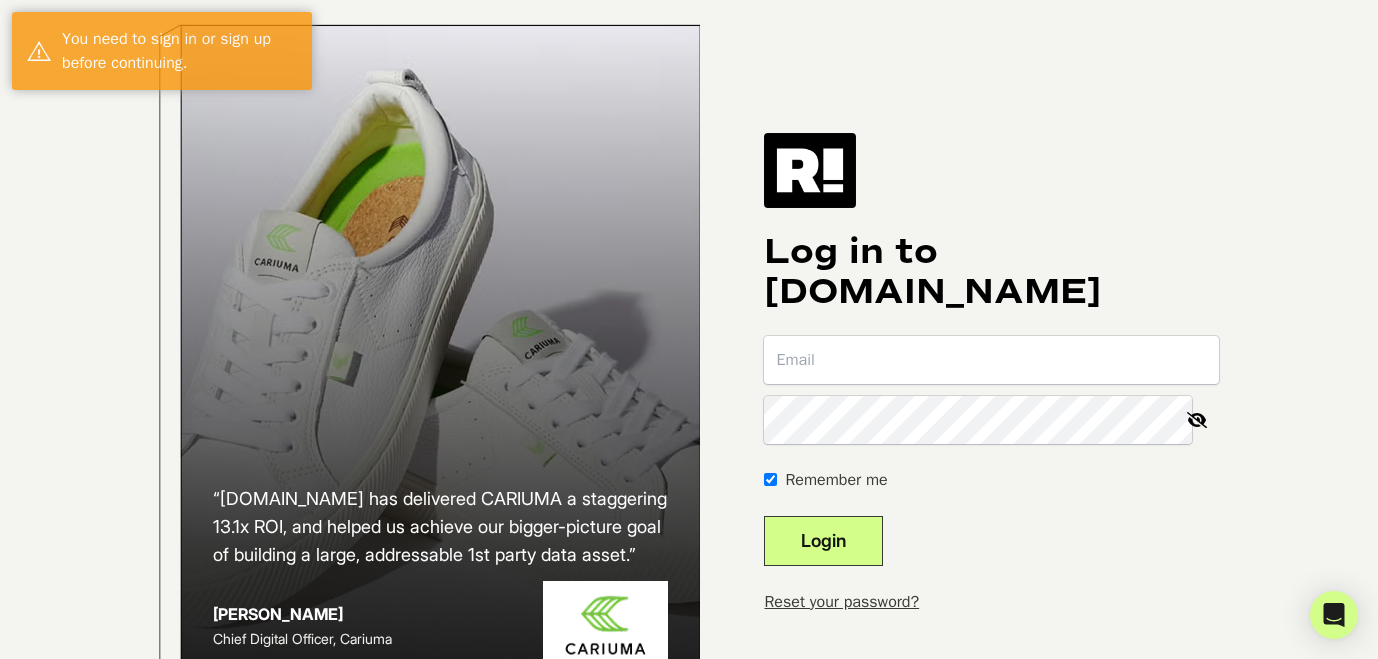 type on "[PERSON_NAME][EMAIL_ADDRESS][DOMAIN_NAME]" 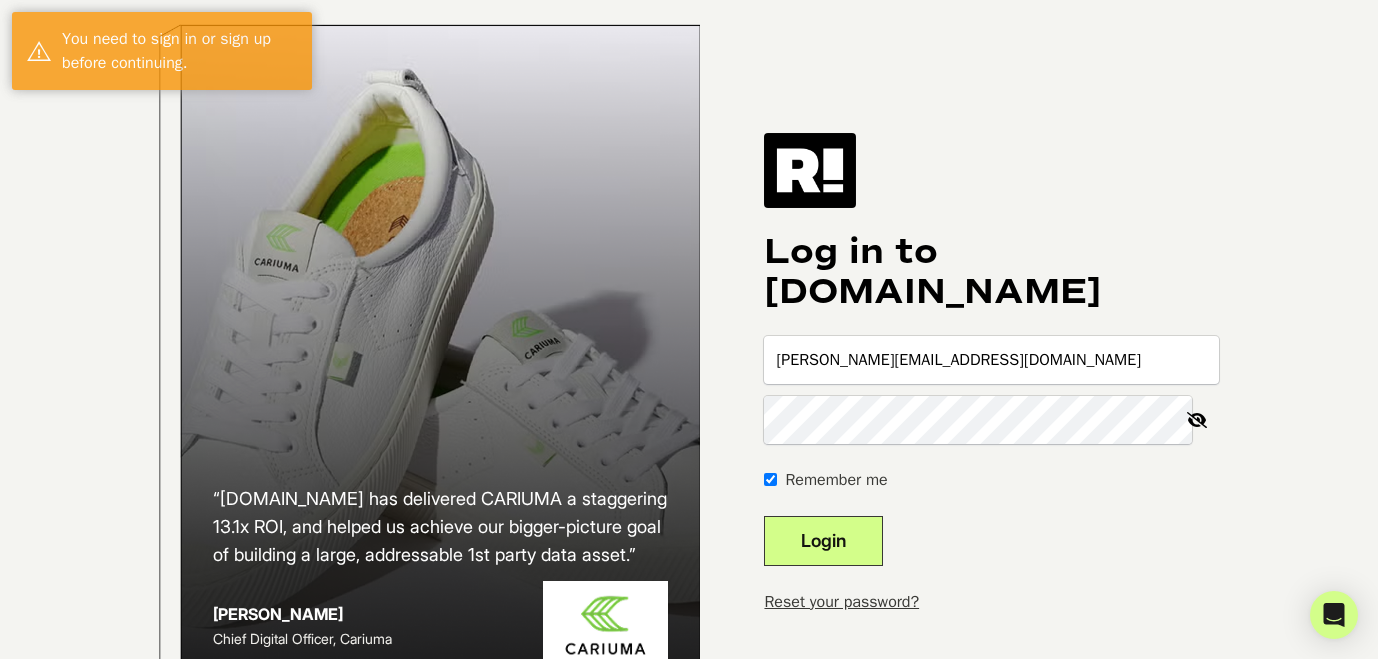 click on "Login" at bounding box center (823, 541) 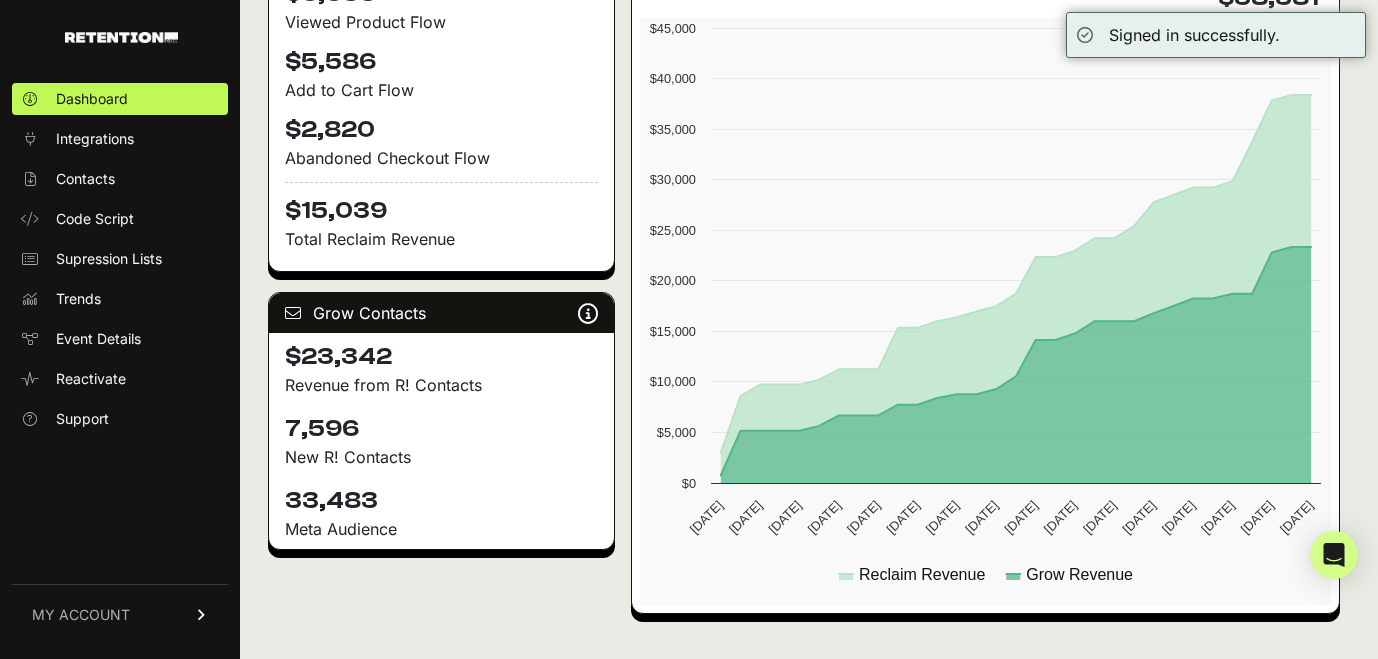 scroll, scrollTop: 701, scrollLeft: 0, axis: vertical 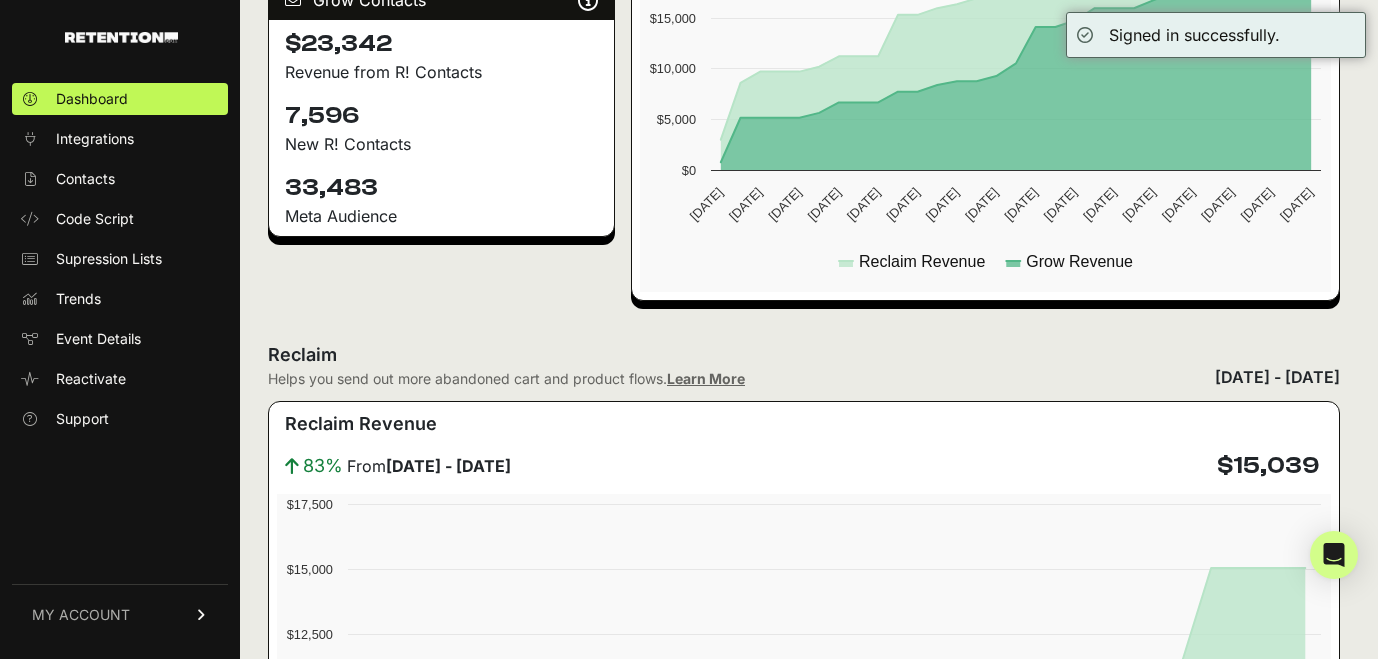 click on "MY ACCOUNT" at bounding box center (120, 614) 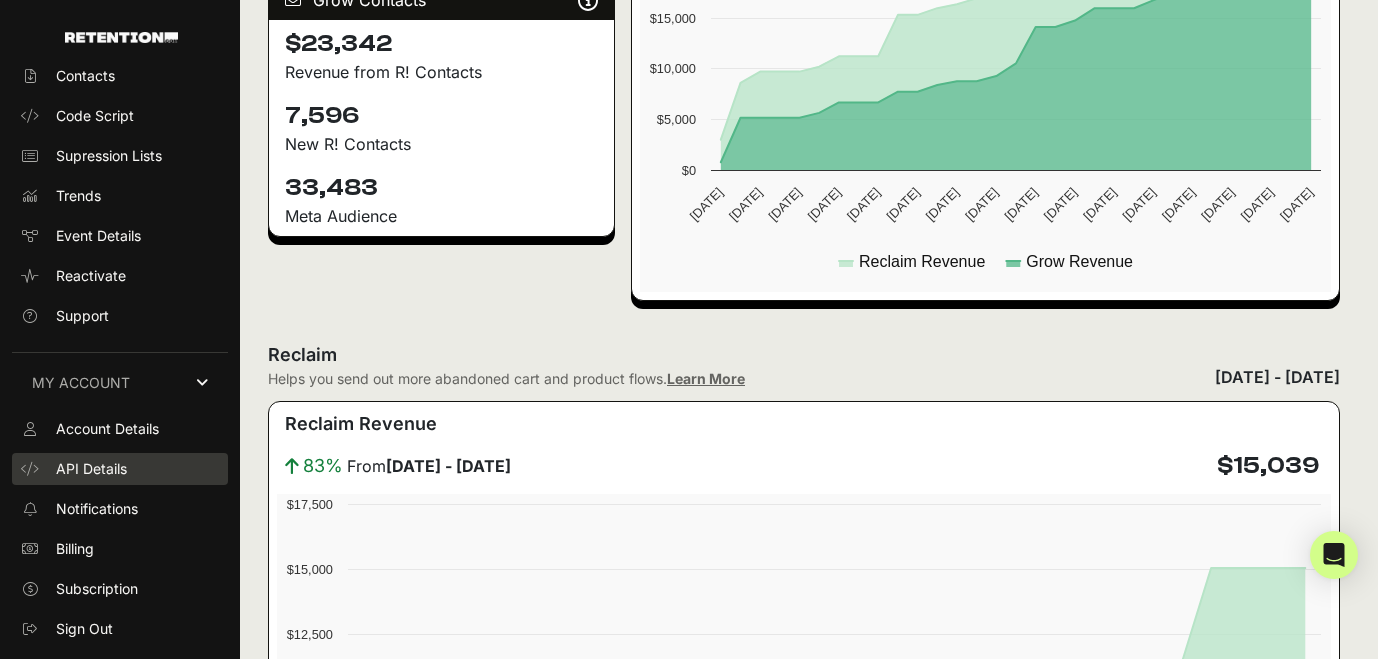 scroll, scrollTop: 91, scrollLeft: 0, axis: vertical 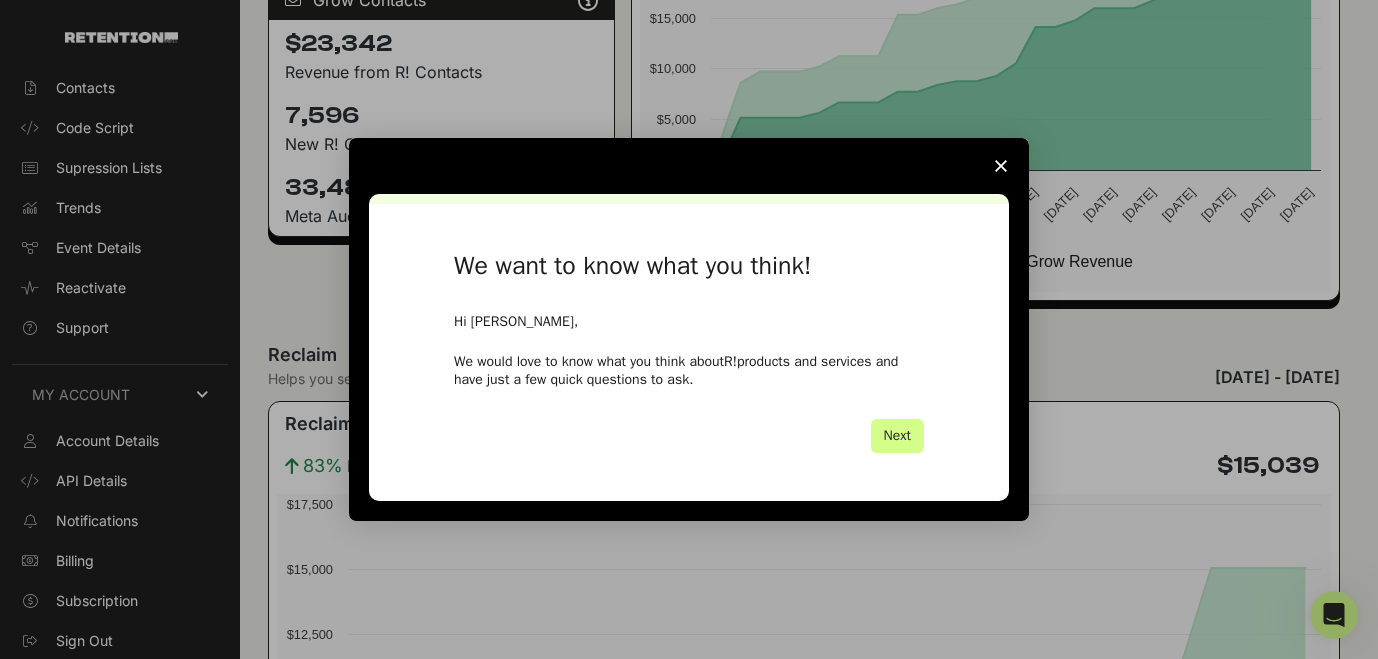 click at bounding box center [1001, 166] 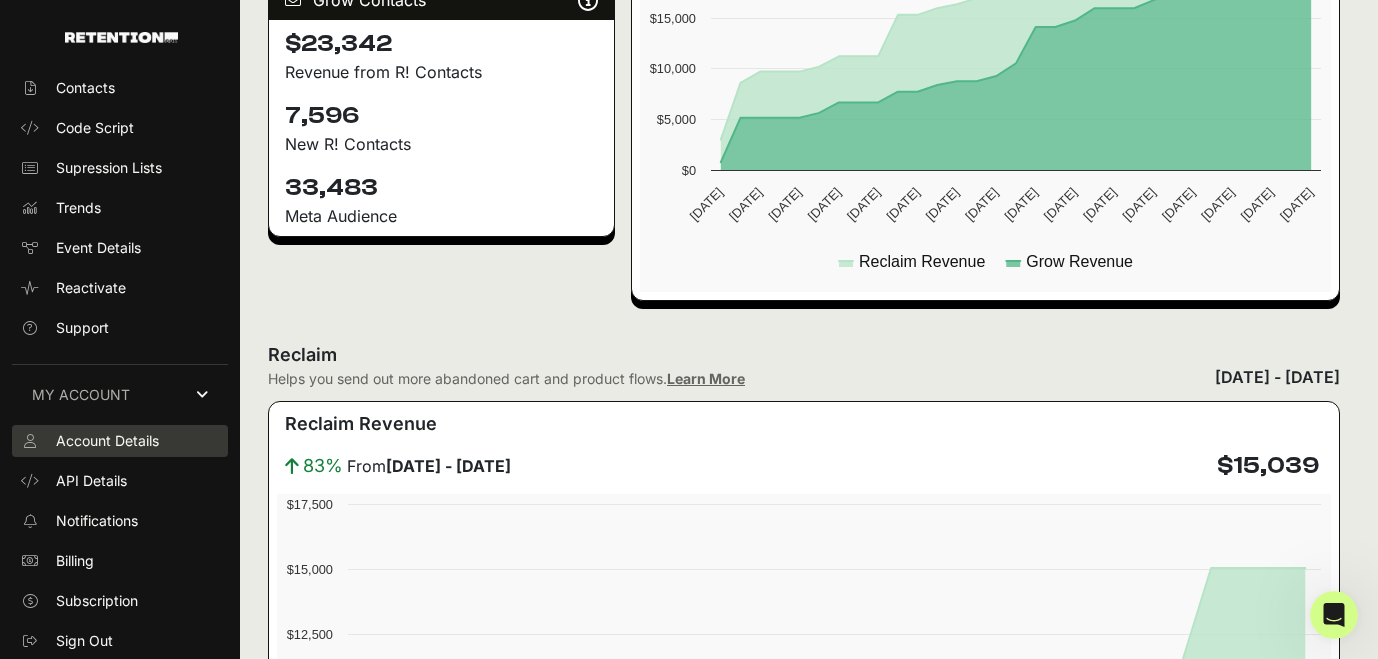 click on "Account Details" at bounding box center [107, 441] 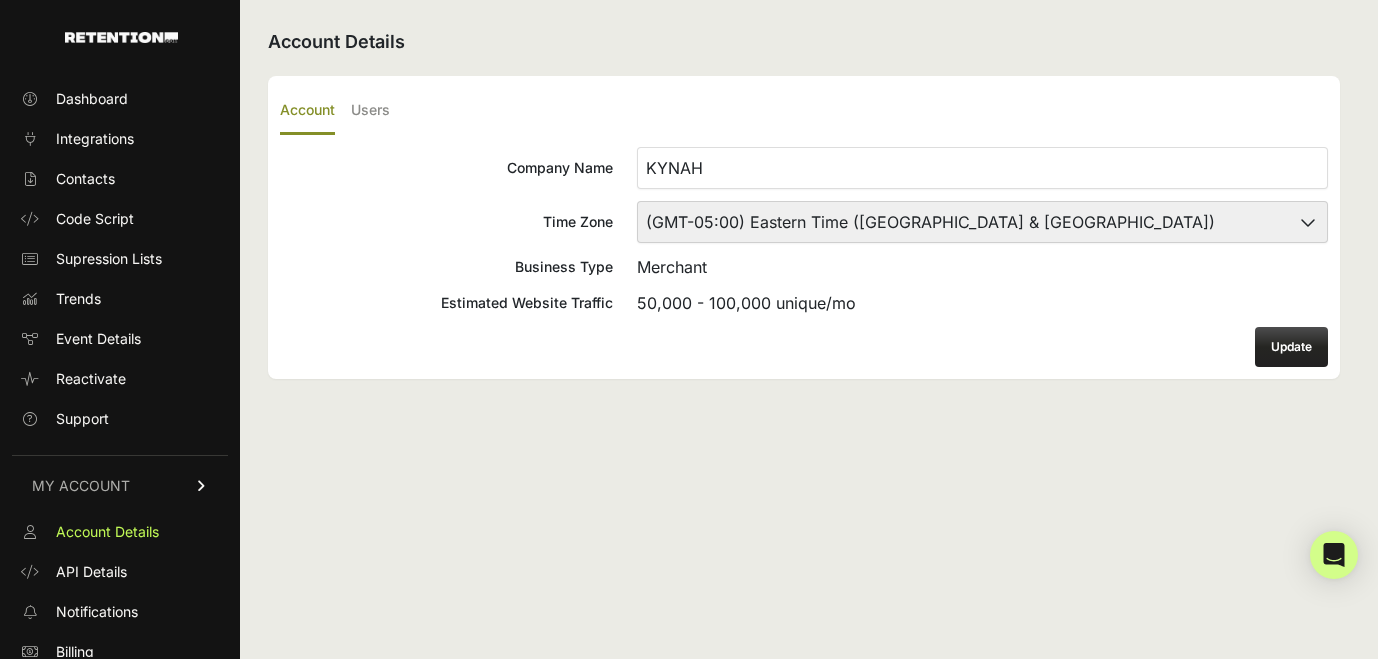 scroll, scrollTop: 0, scrollLeft: 0, axis: both 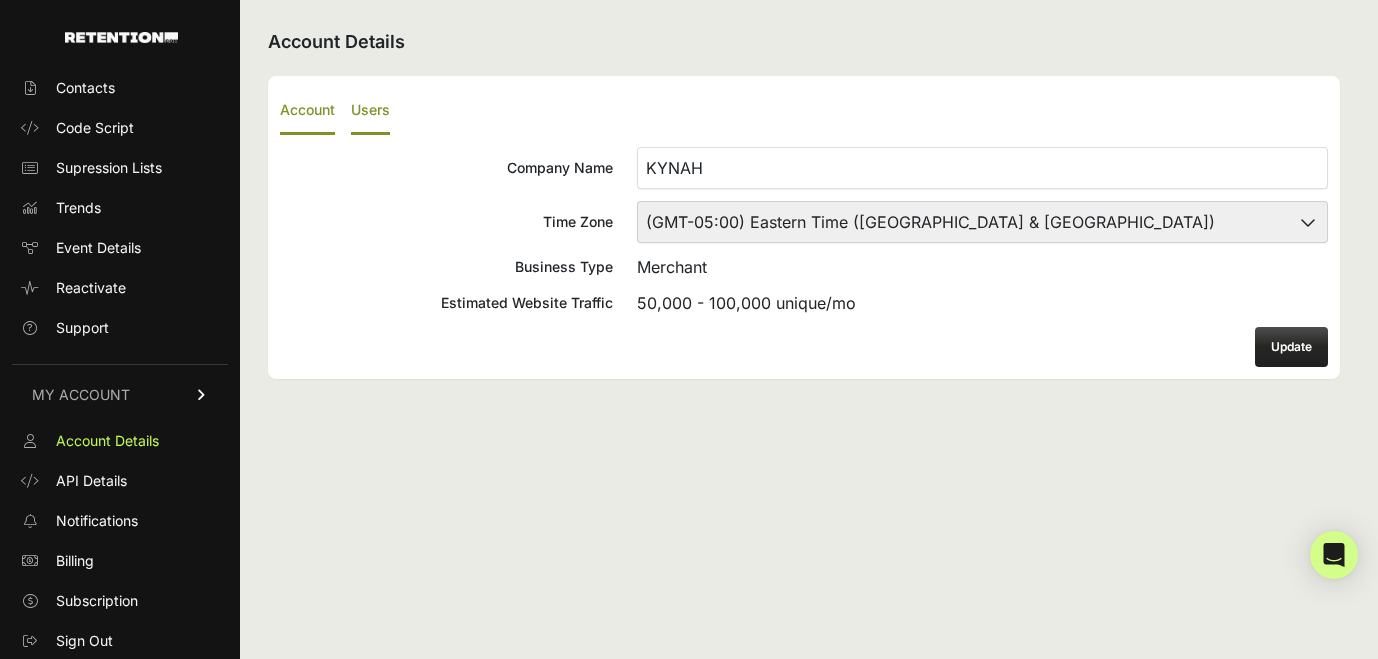 click on "Users" at bounding box center (370, 111) 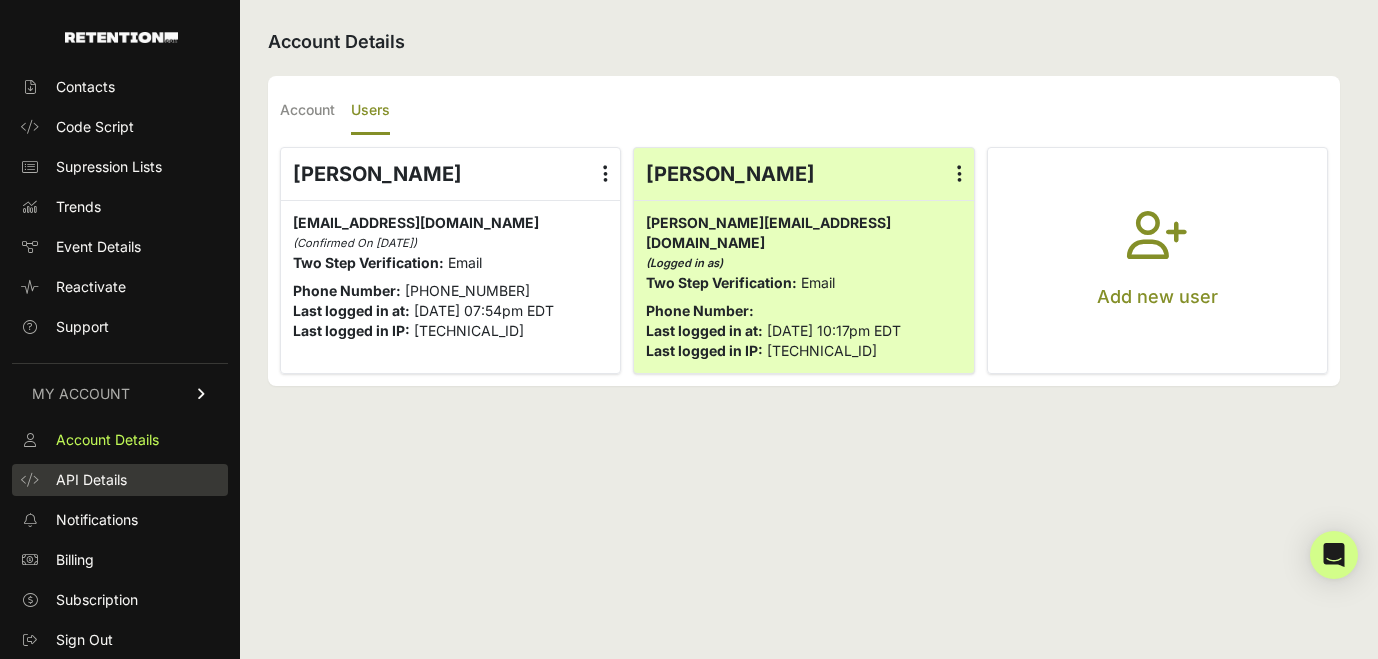 scroll, scrollTop: 91, scrollLeft: 0, axis: vertical 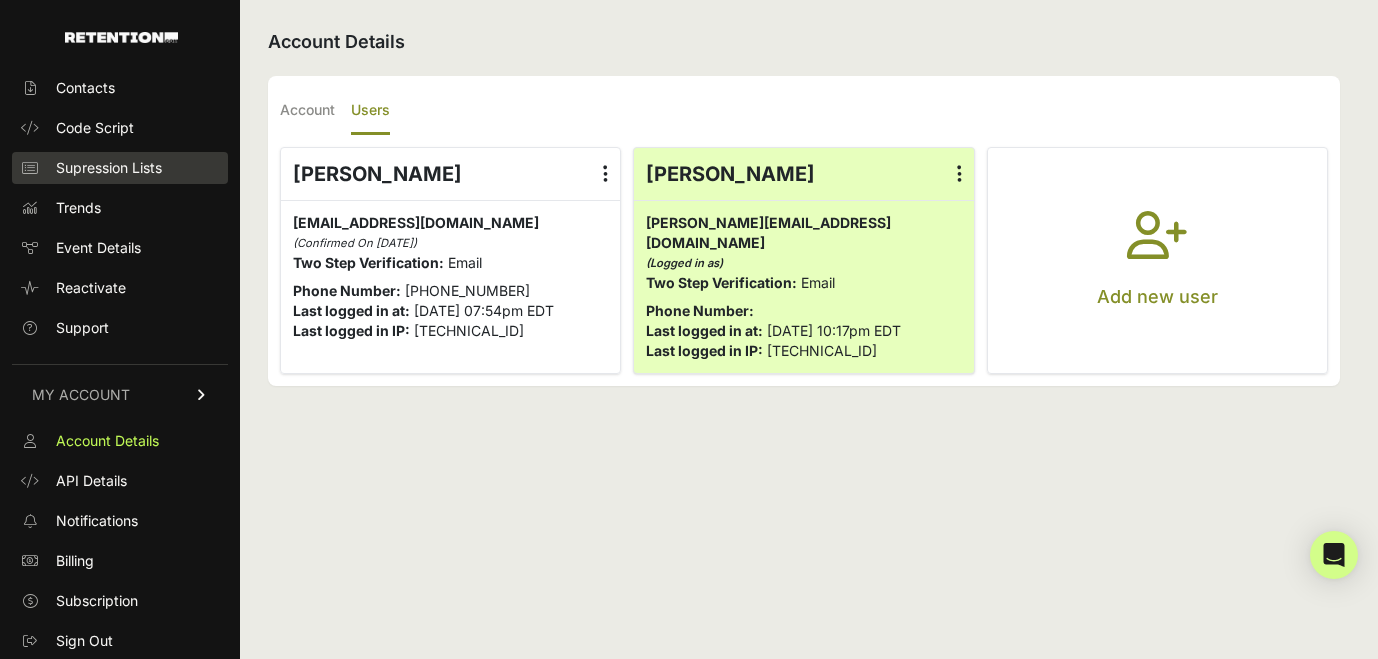 click on "Supression Lists" at bounding box center [109, 168] 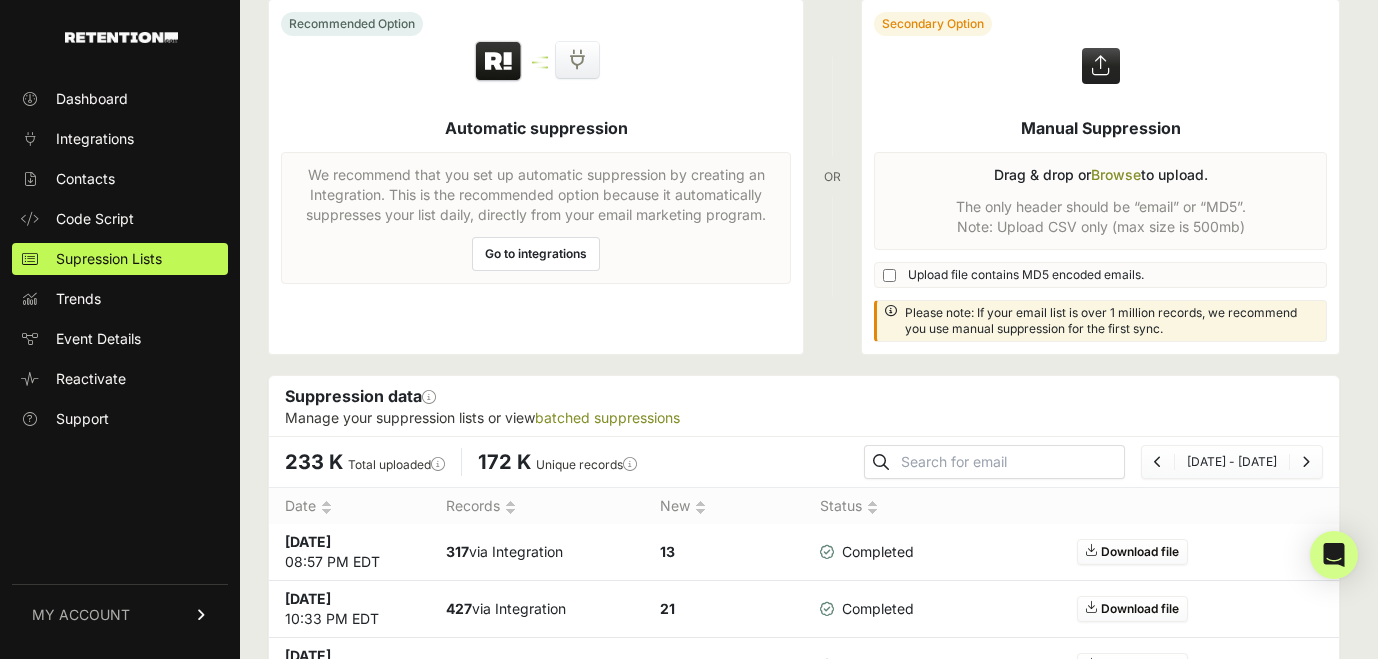 scroll, scrollTop: 50, scrollLeft: 0, axis: vertical 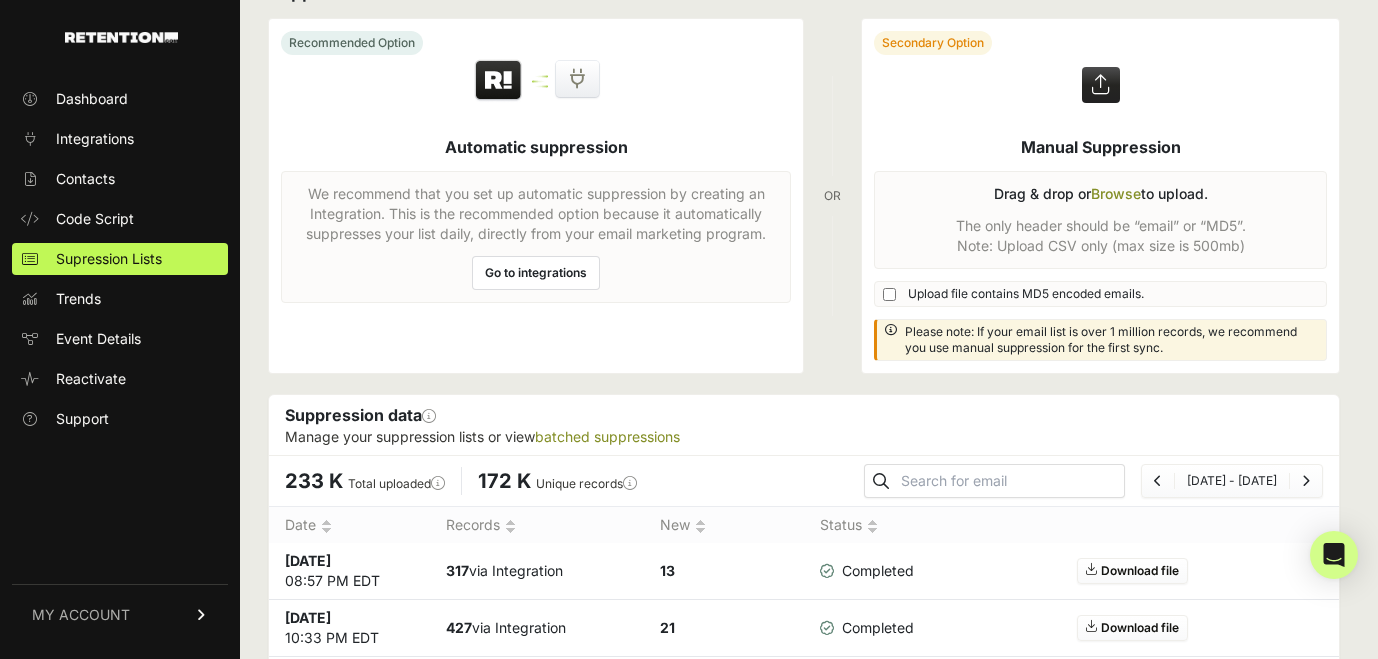 click at bounding box center (1100, 196) 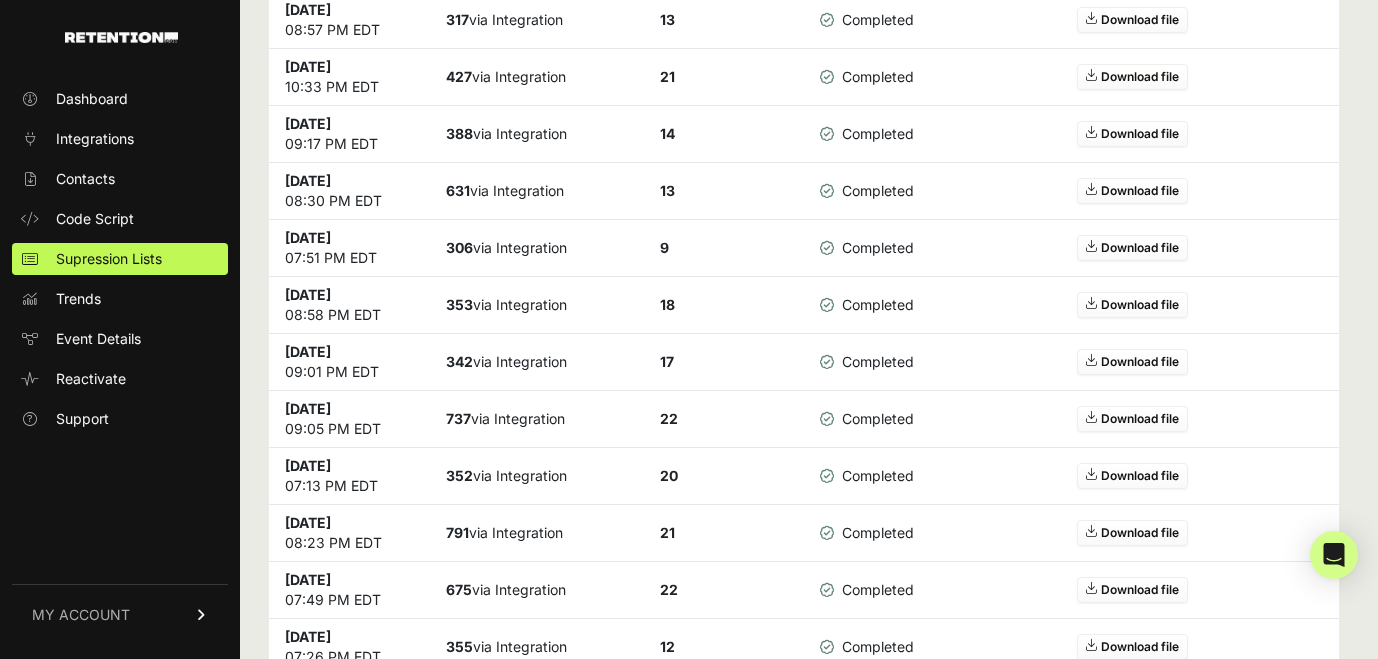 scroll, scrollTop: 0, scrollLeft: 0, axis: both 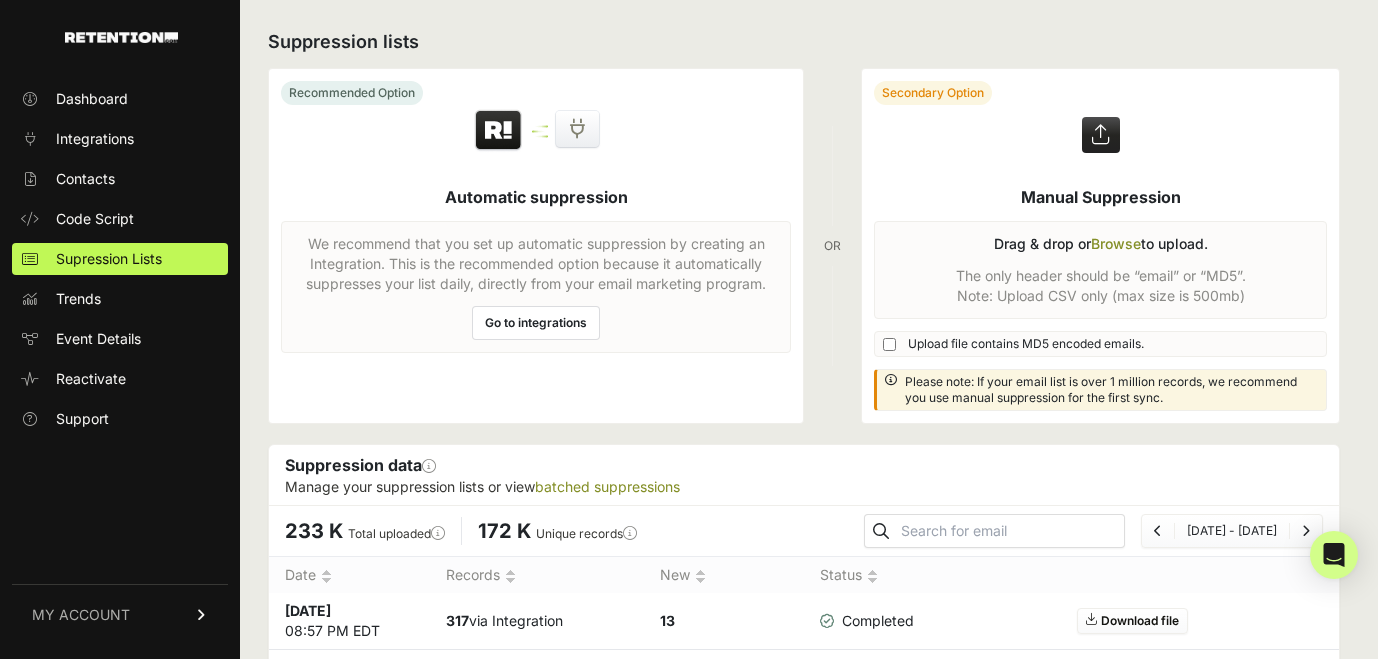 click on "Go to integrations" at bounding box center [536, 323] 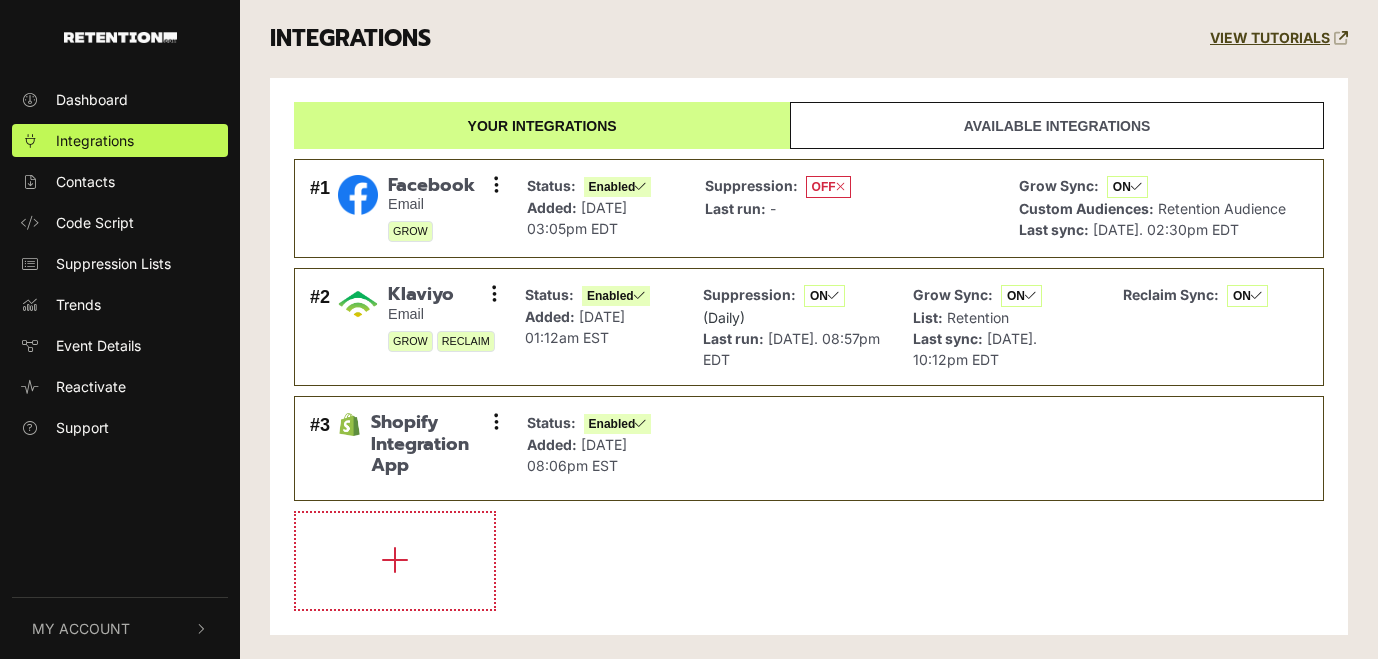 scroll, scrollTop: 0, scrollLeft: 0, axis: both 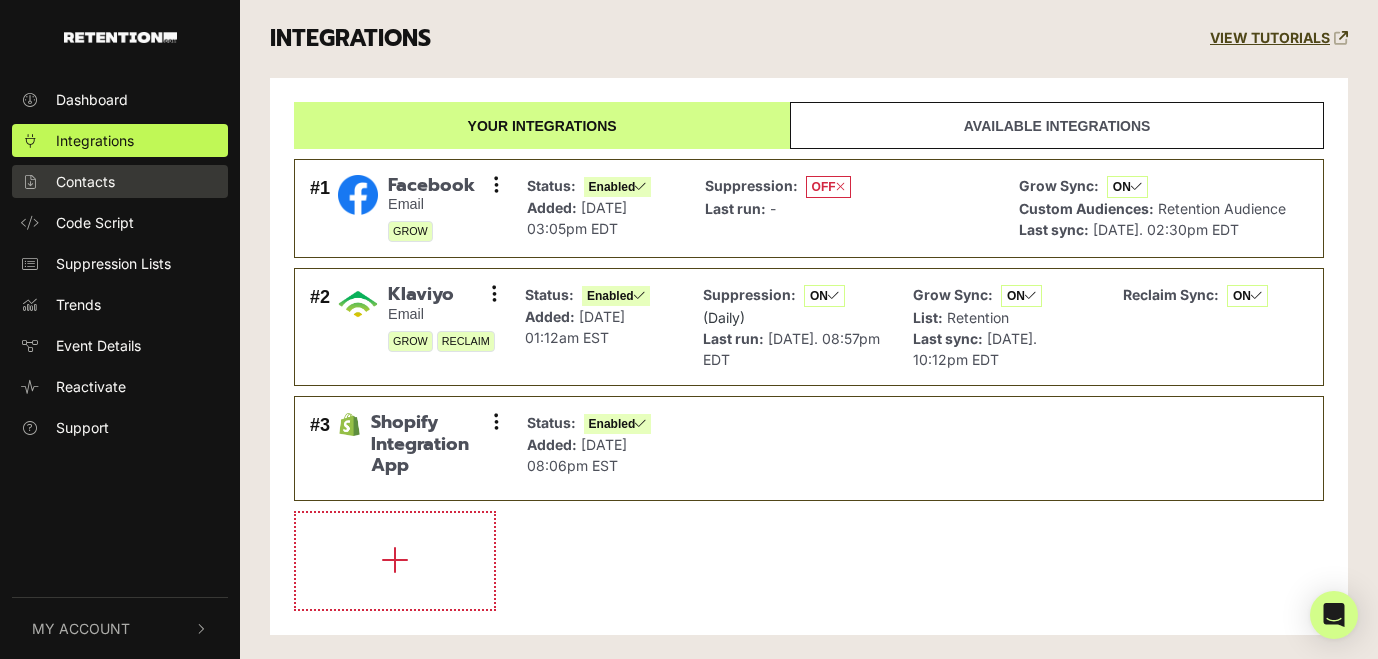 click on "Contacts" at bounding box center (85, 181) 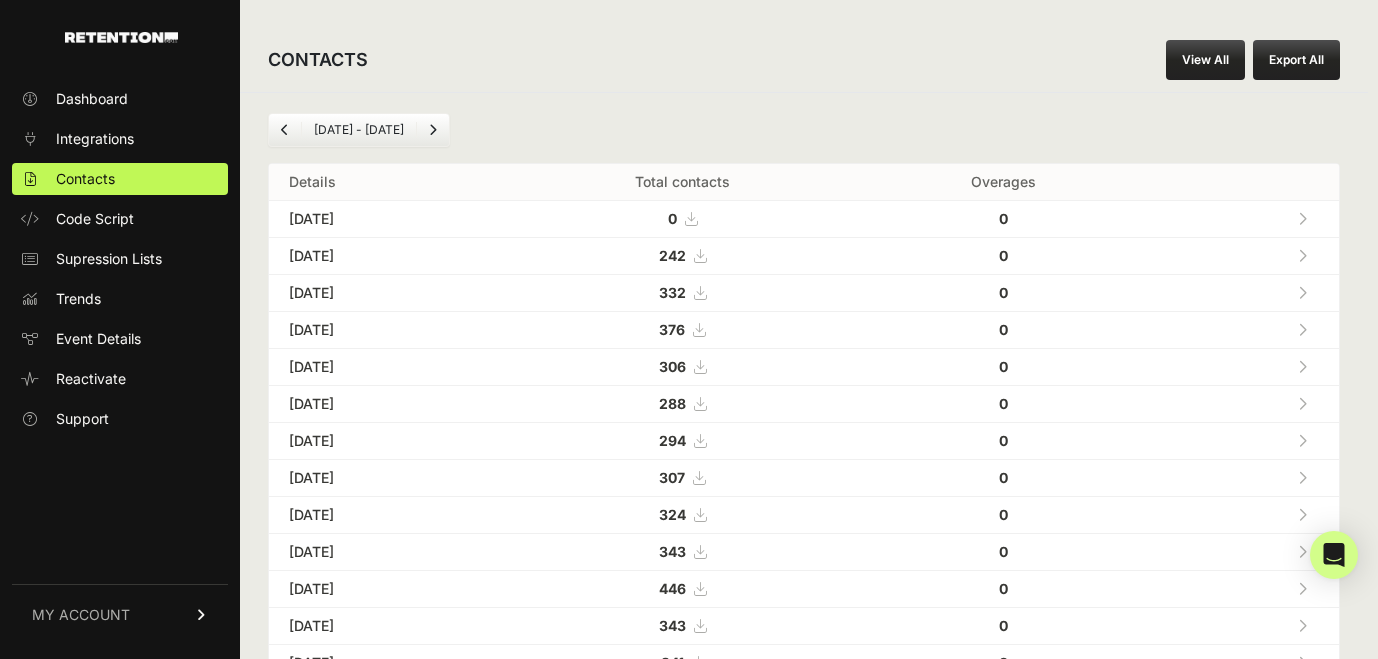 scroll, scrollTop: 0, scrollLeft: 0, axis: both 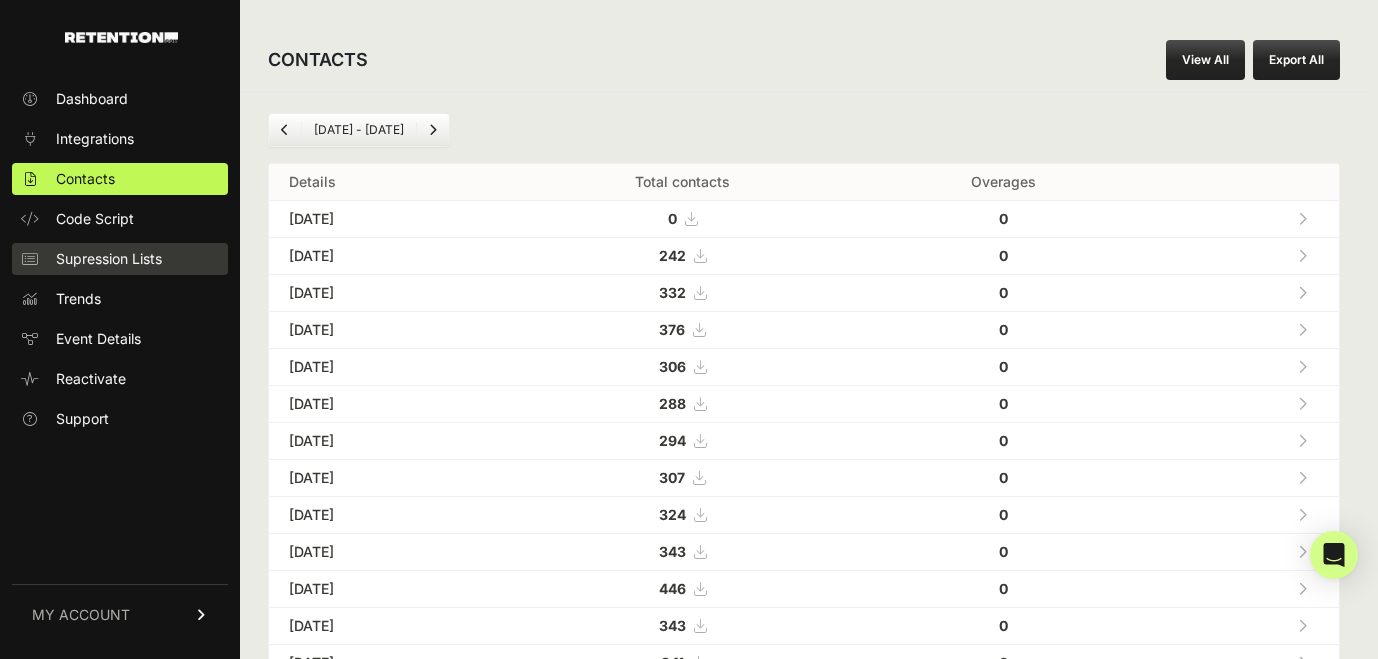 click on "Supression Lists" at bounding box center (109, 259) 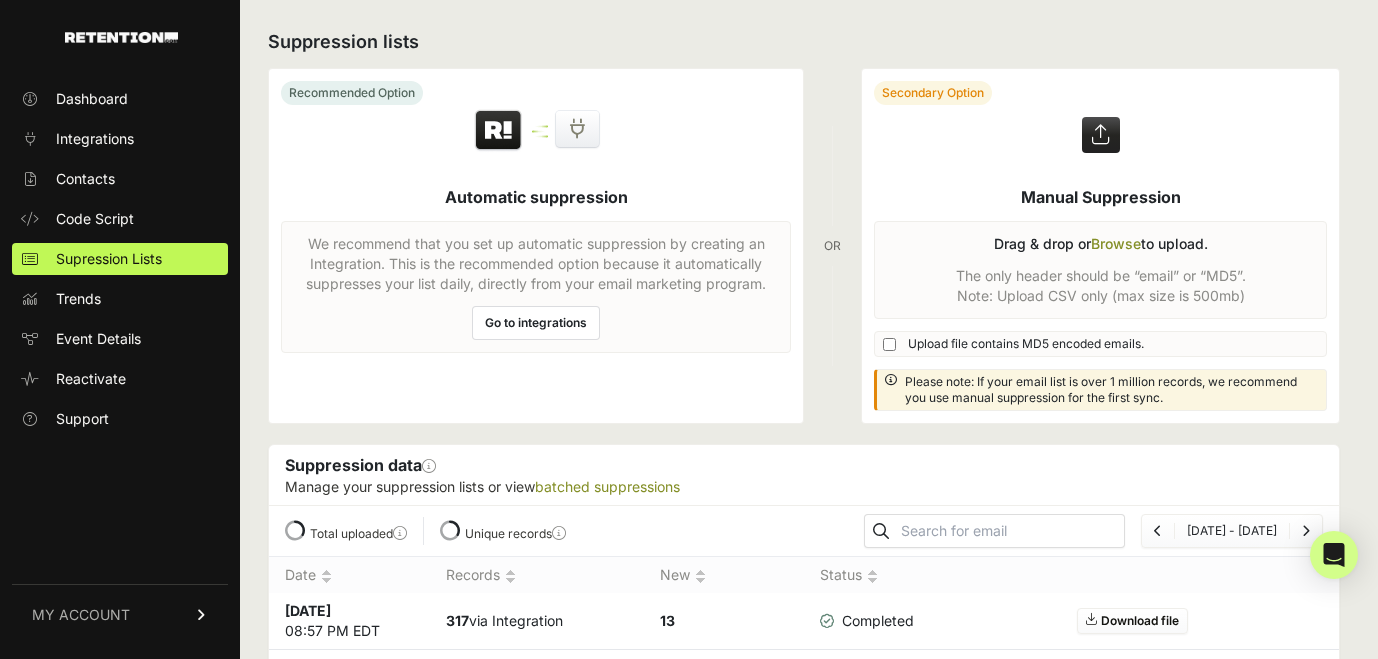 scroll, scrollTop: 0, scrollLeft: 0, axis: both 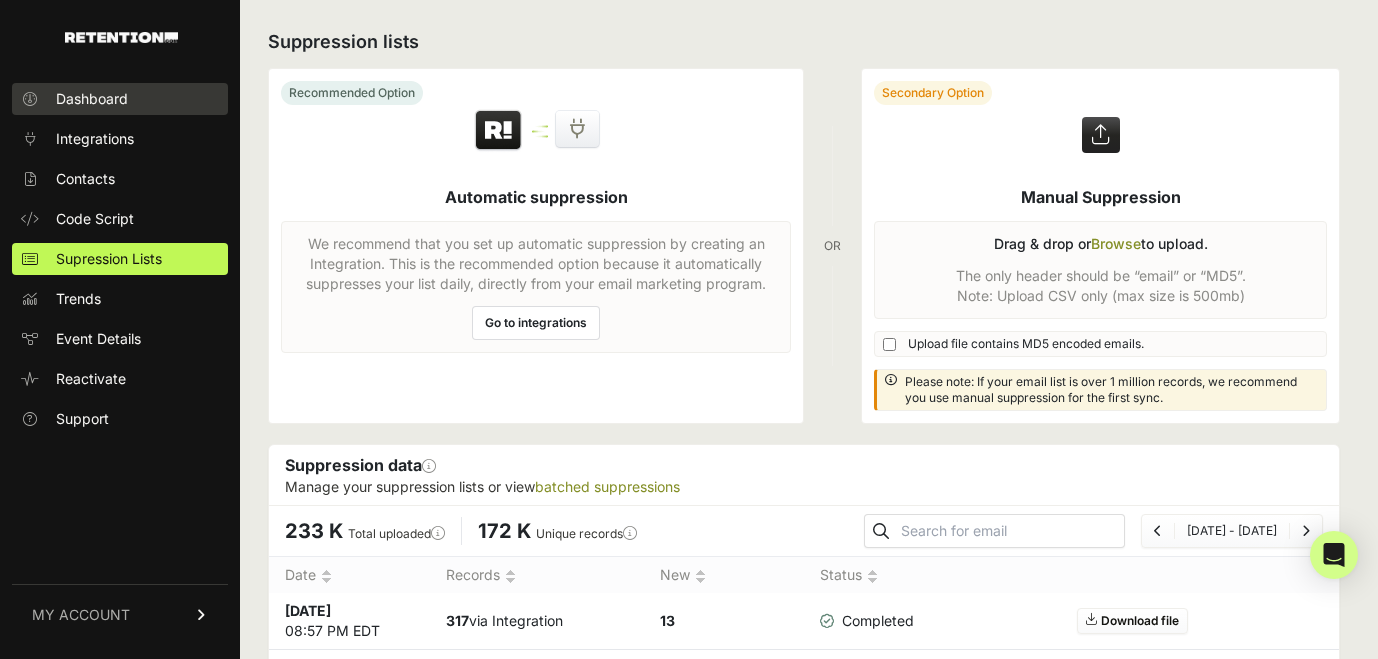 click on "Dashboard" at bounding box center [120, 99] 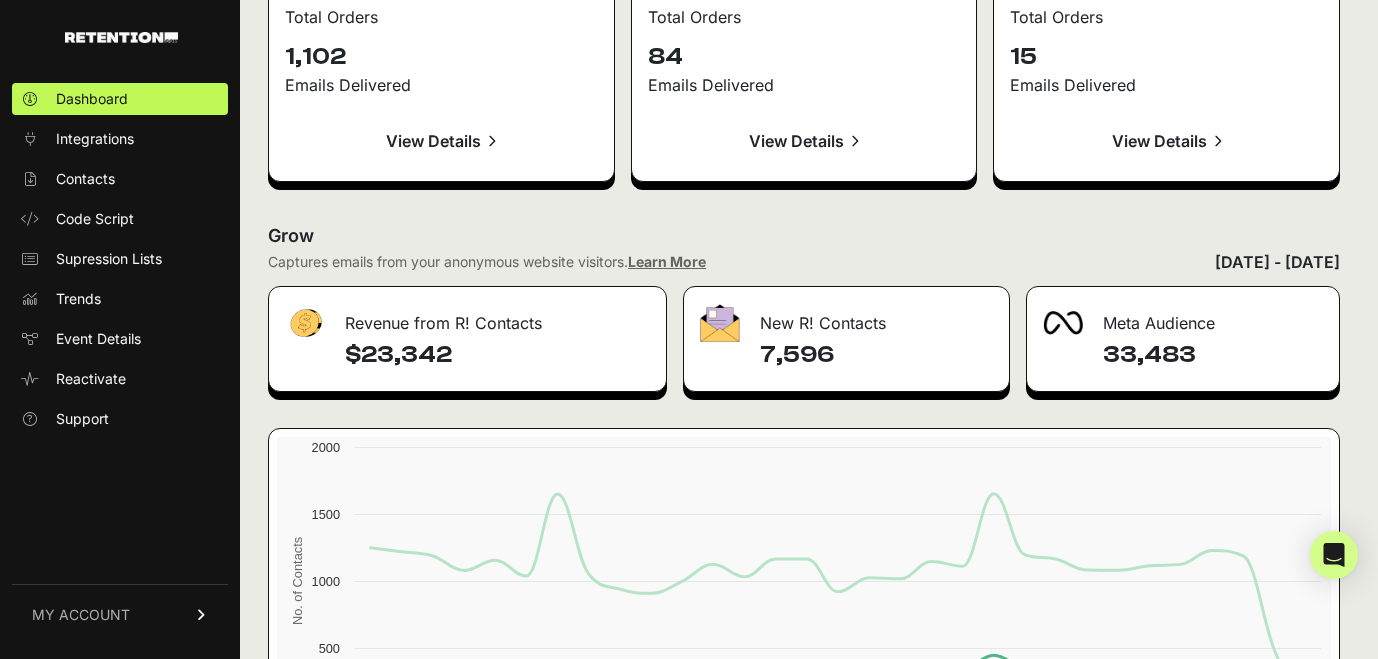scroll, scrollTop: 2458, scrollLeft: 0, axis: vertical 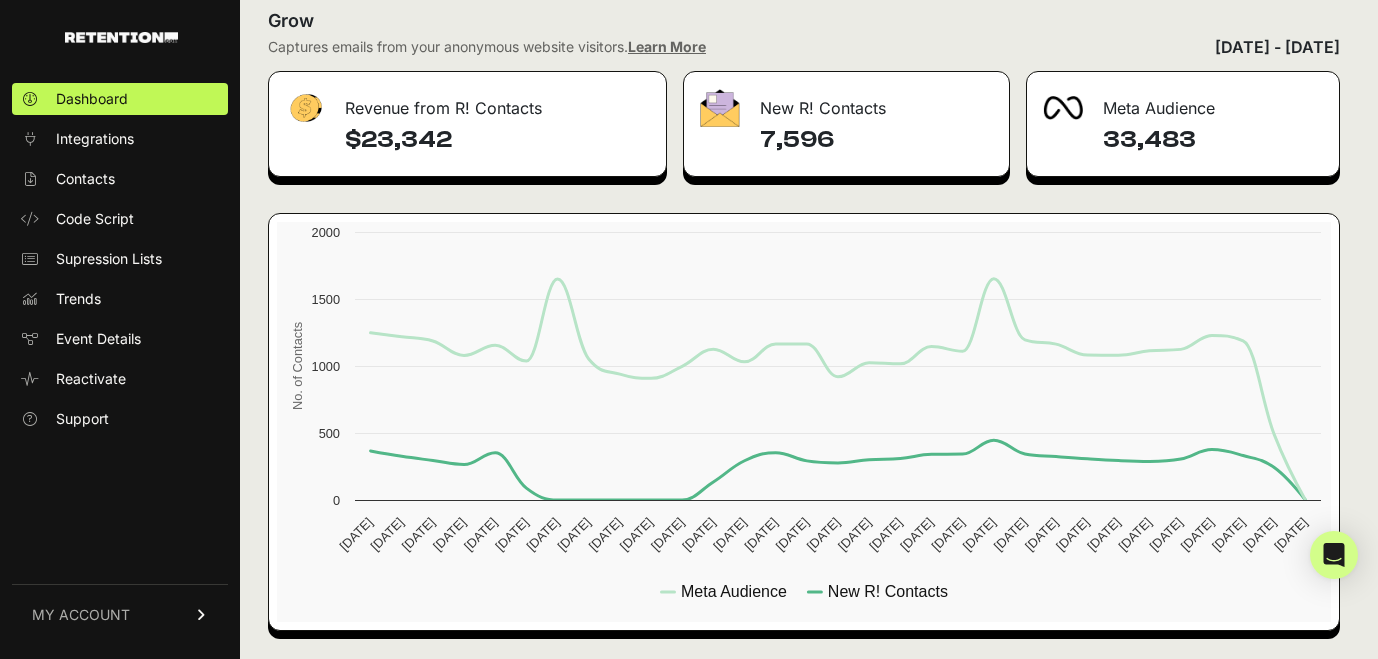 click on "MY ACCOUNT" at bounding box center [120, 614] 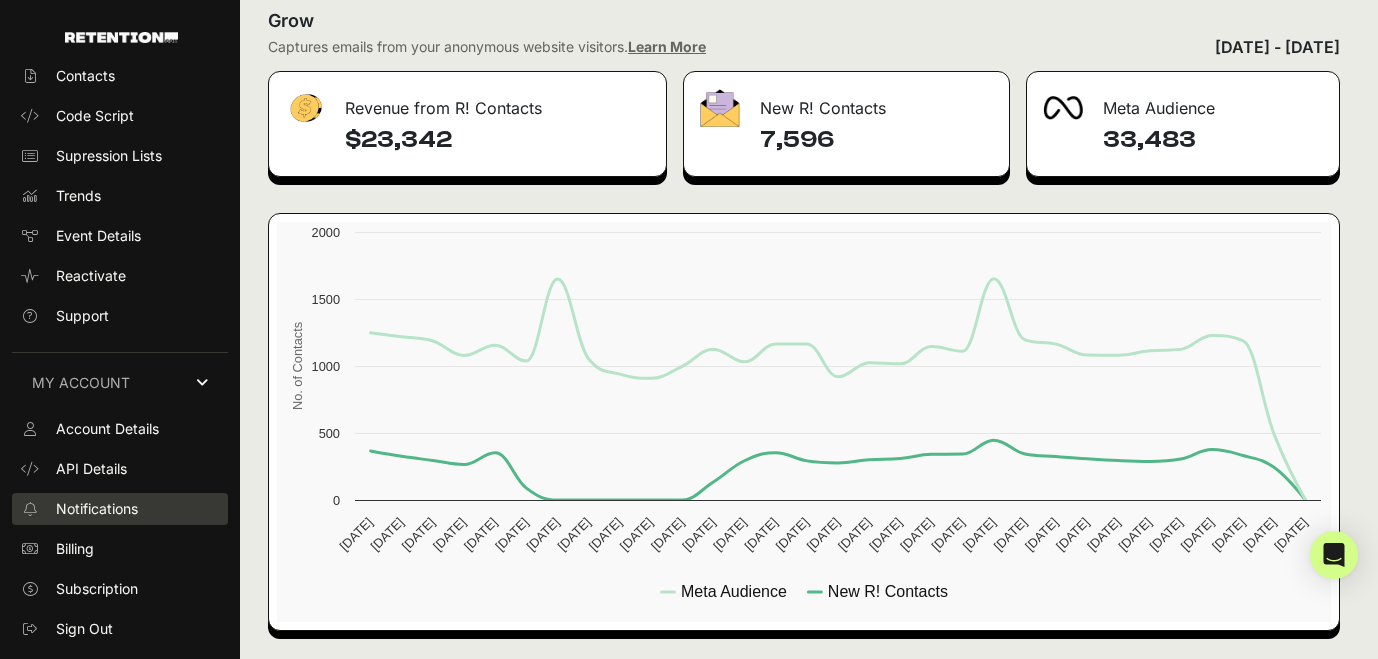 scroll, scrollTop: 91, scrollLeft: 0, axis: vertical 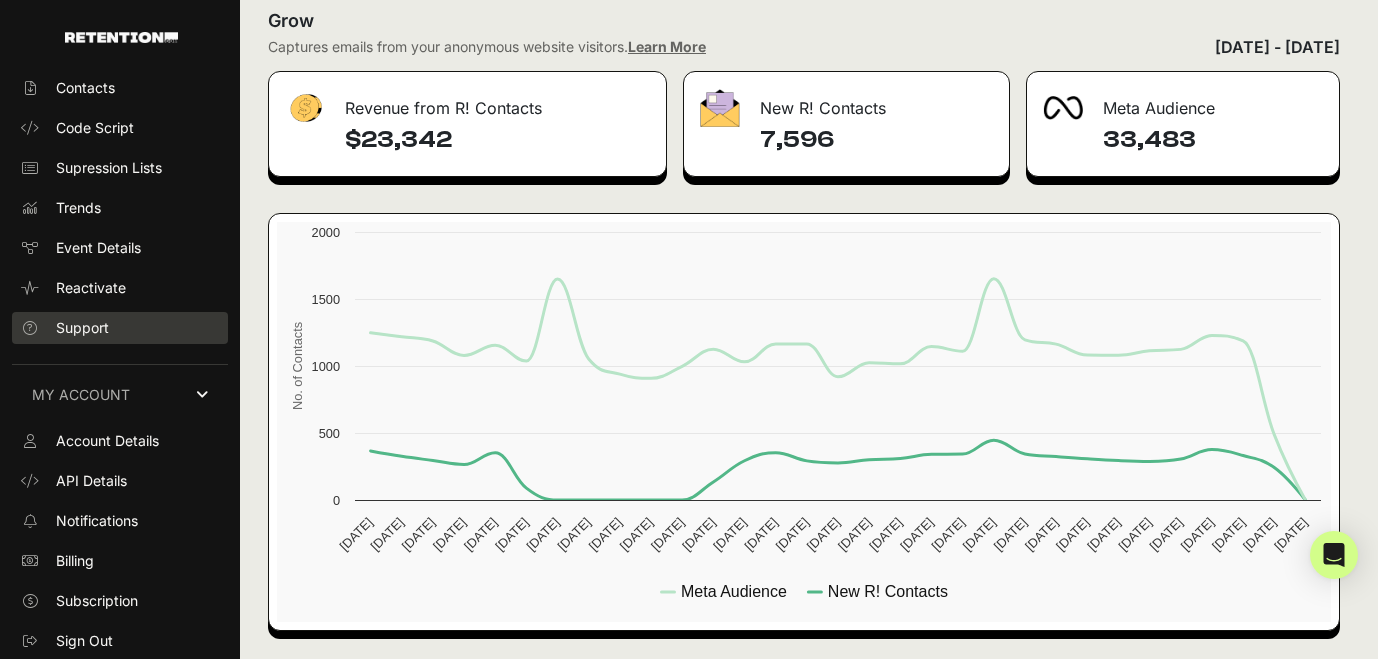 click on "Support" at bounding box center [120, 328] 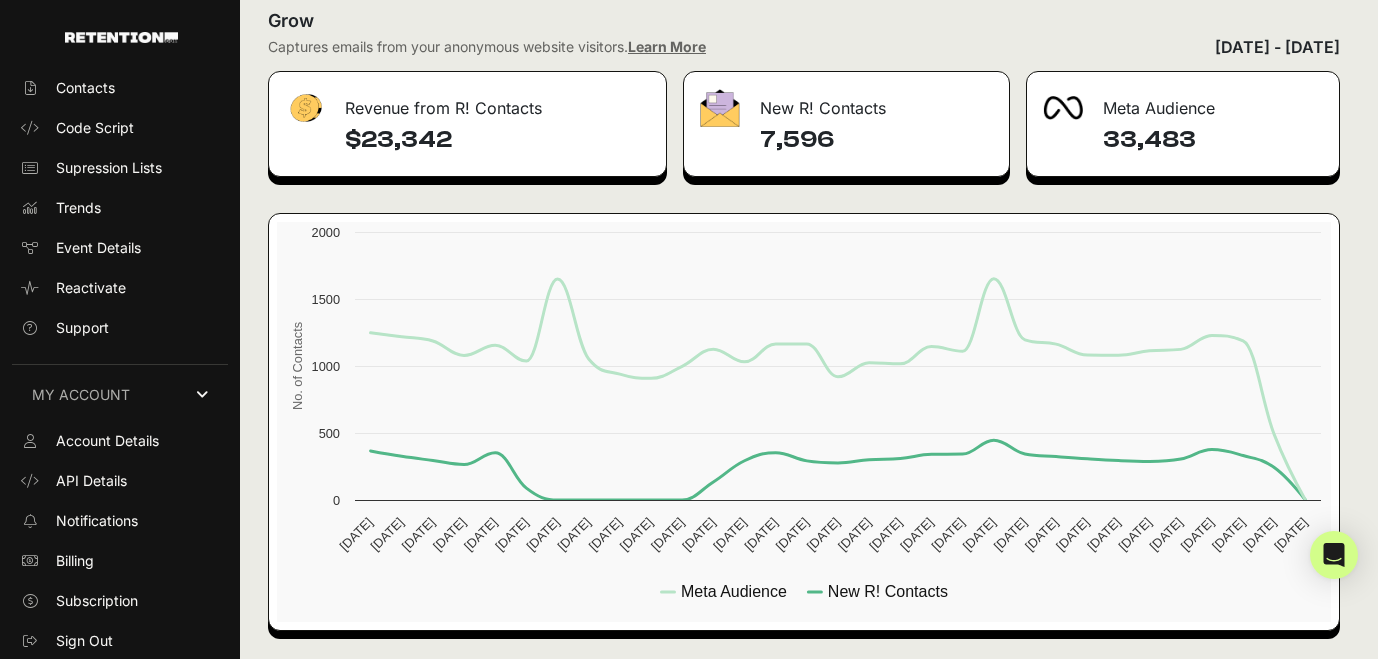 click at bounding box center [89, 31] 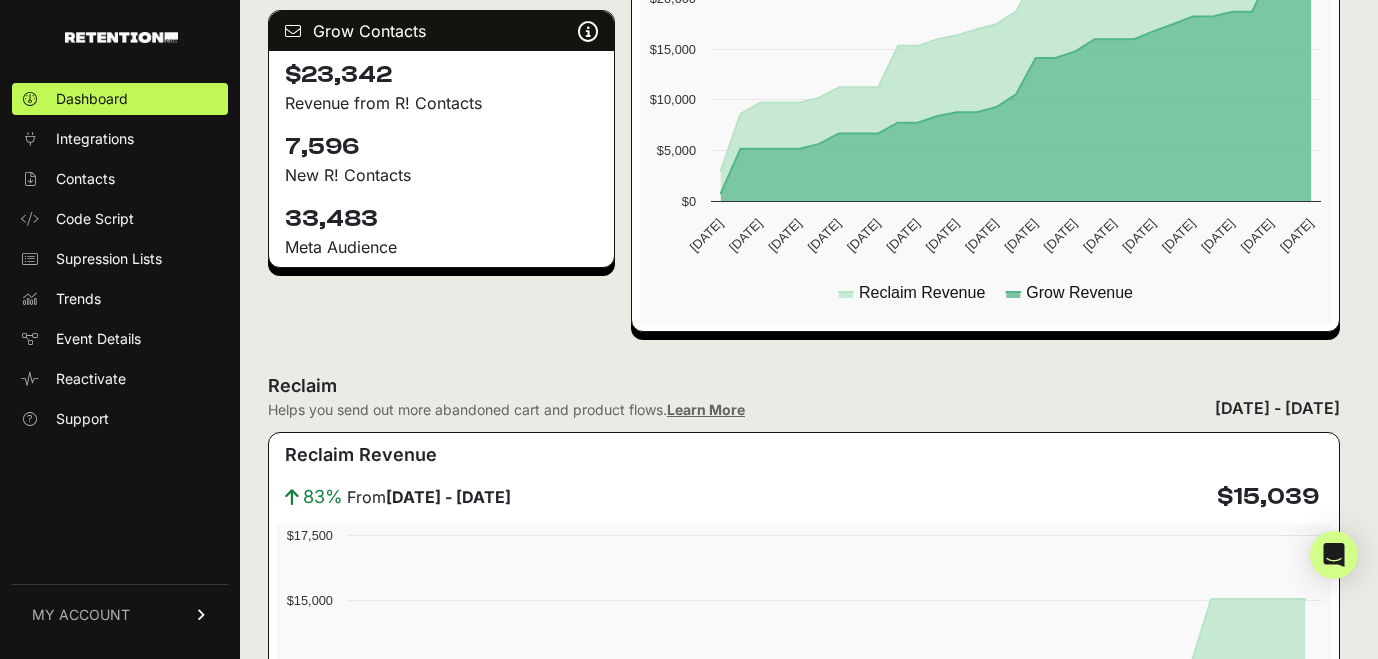 scroll, scrollTop: 891, scrollLeft: 0, axis: vertical 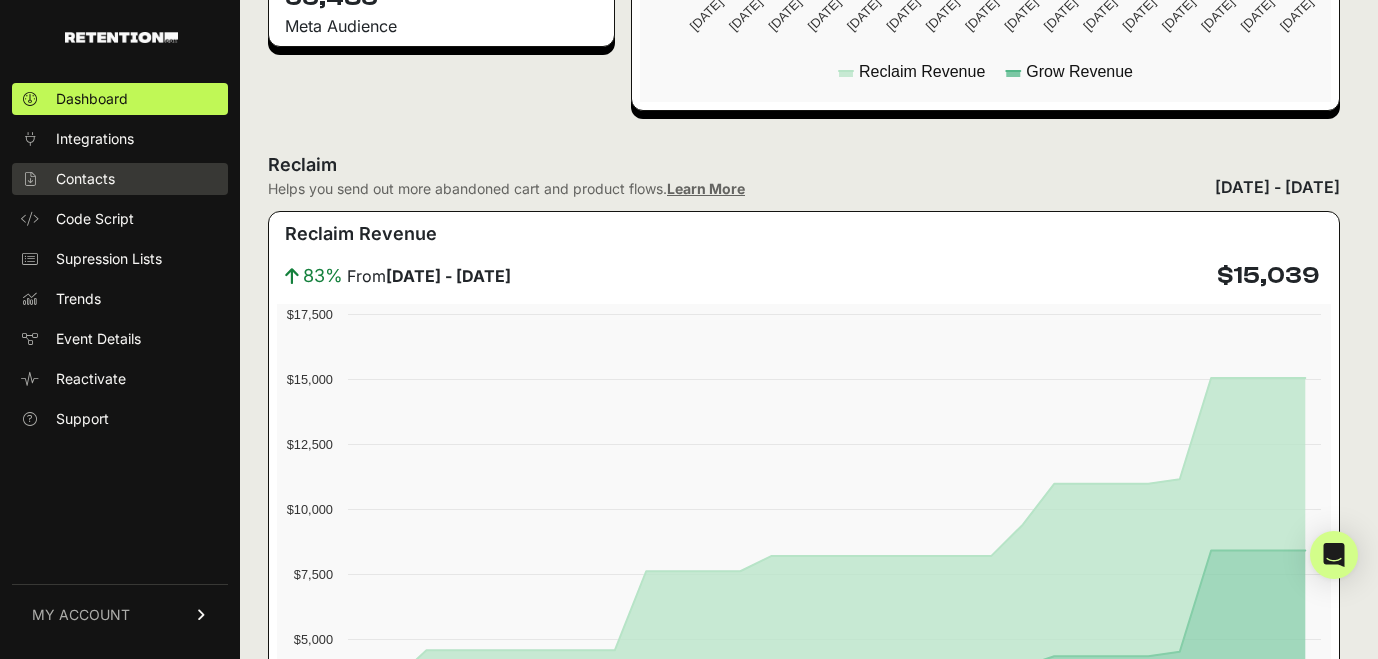 click on "Contacts" at bounding box center (85, 179) 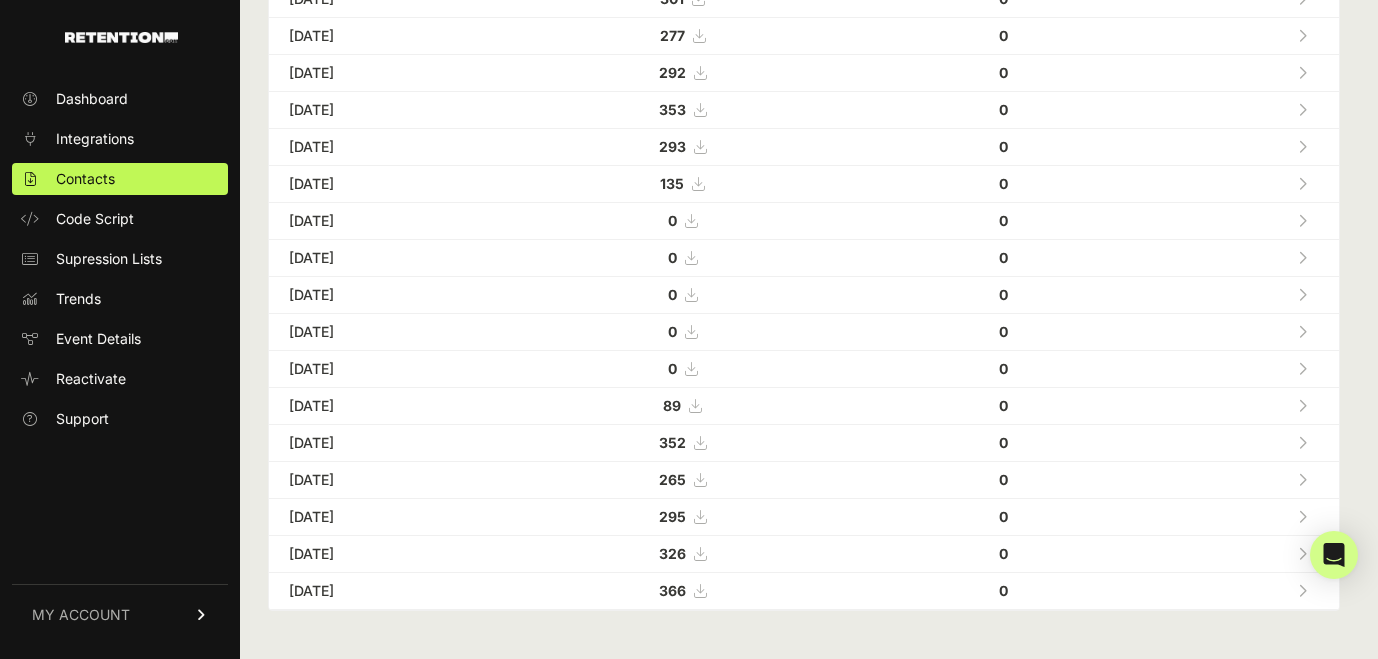 scroll, scrollTop: 0, scrollLeft: 0, axis: both 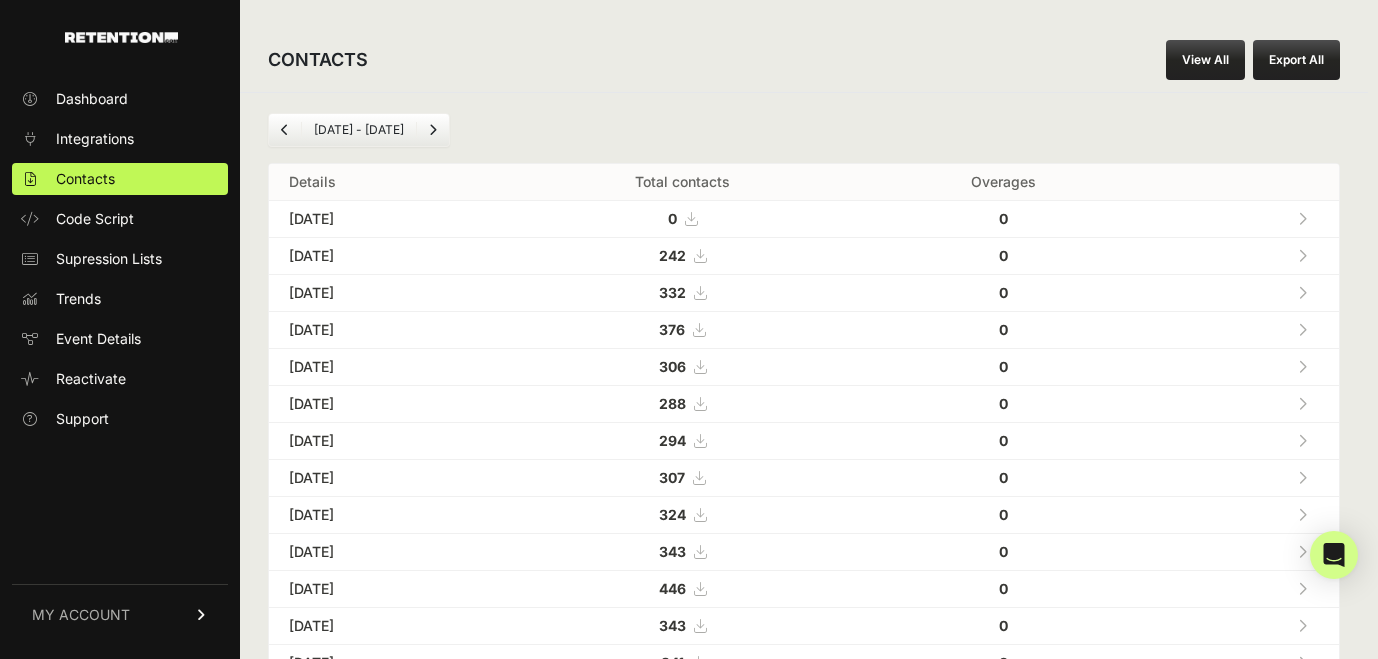 click on "View All" at bounding box center [1205, 60] 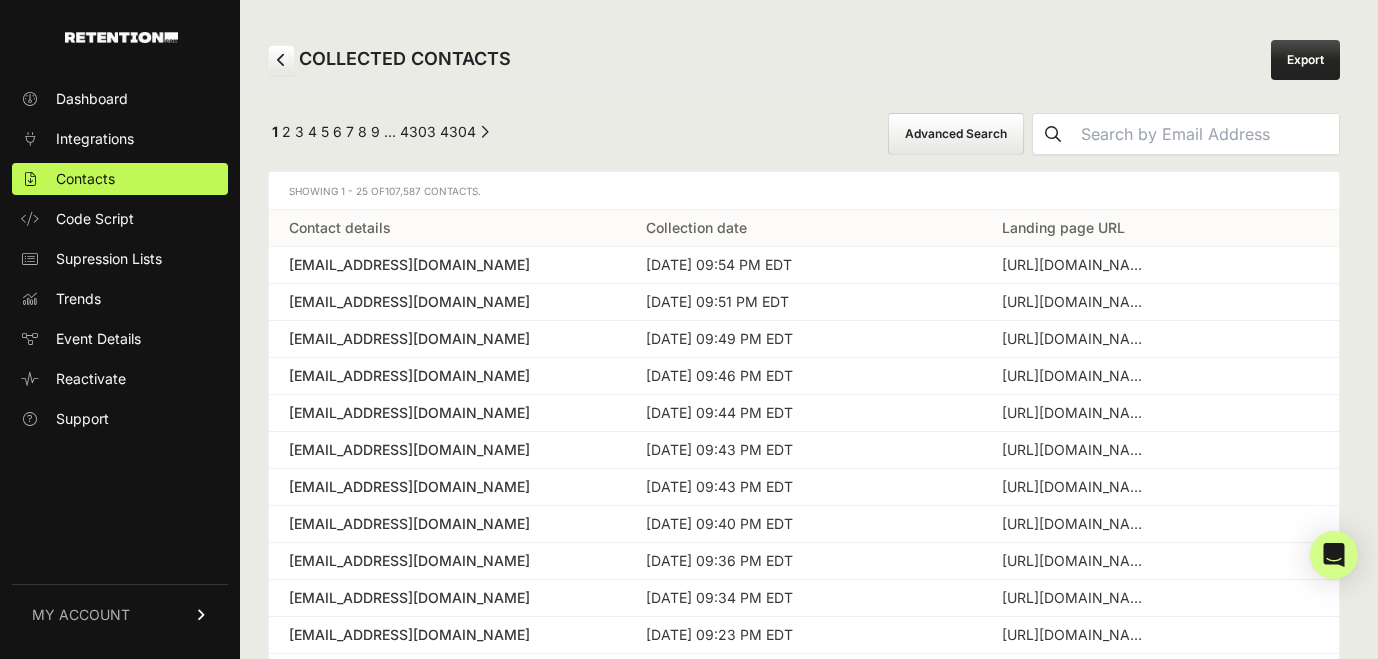scroll, scrollTop: 0, scrollLeft: 0, axis: both 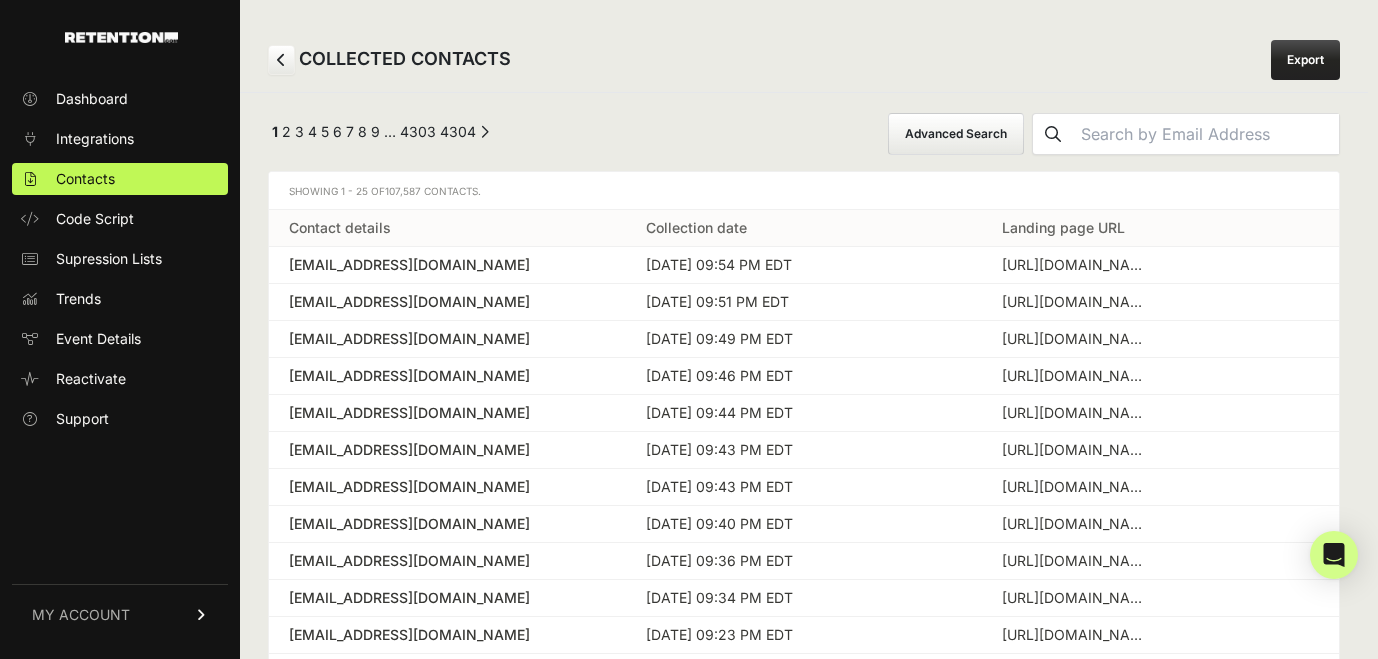 click at bounding box center (1053, 134) 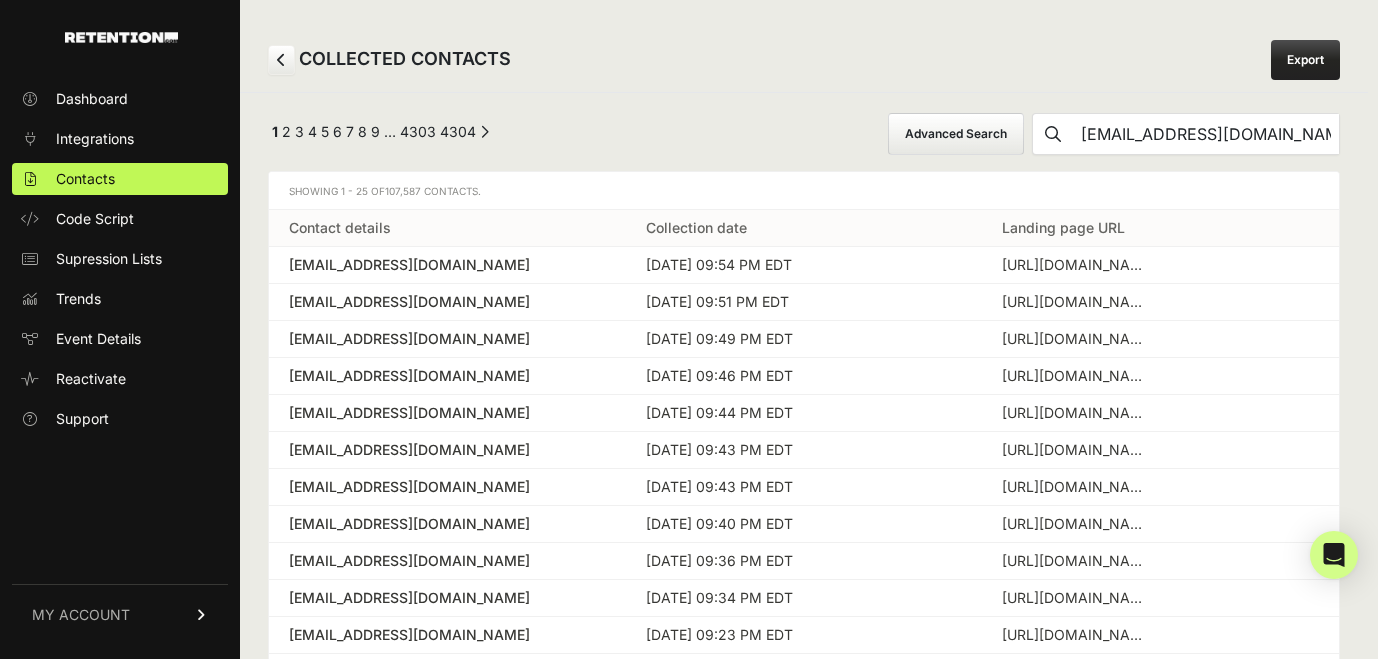 type on "kcstineman@gmail.com" 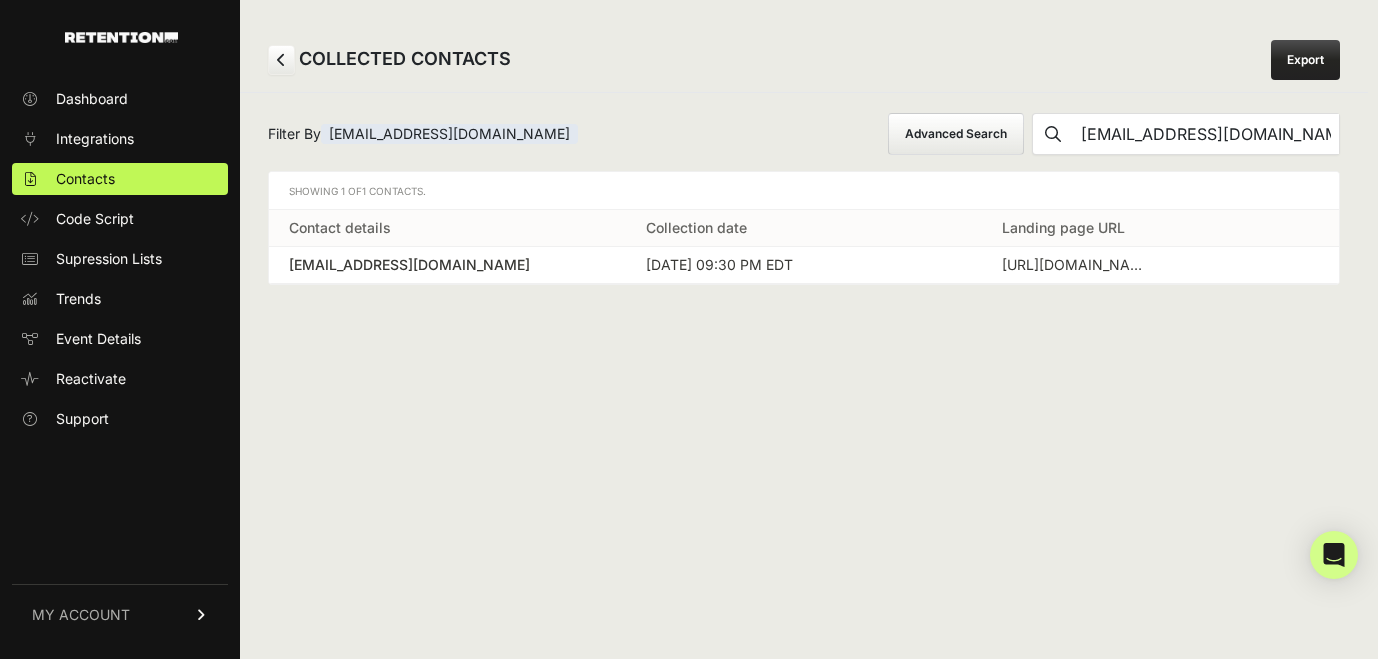 click on "kcstineman@gmail.com" at bounding box center [1206, 134] 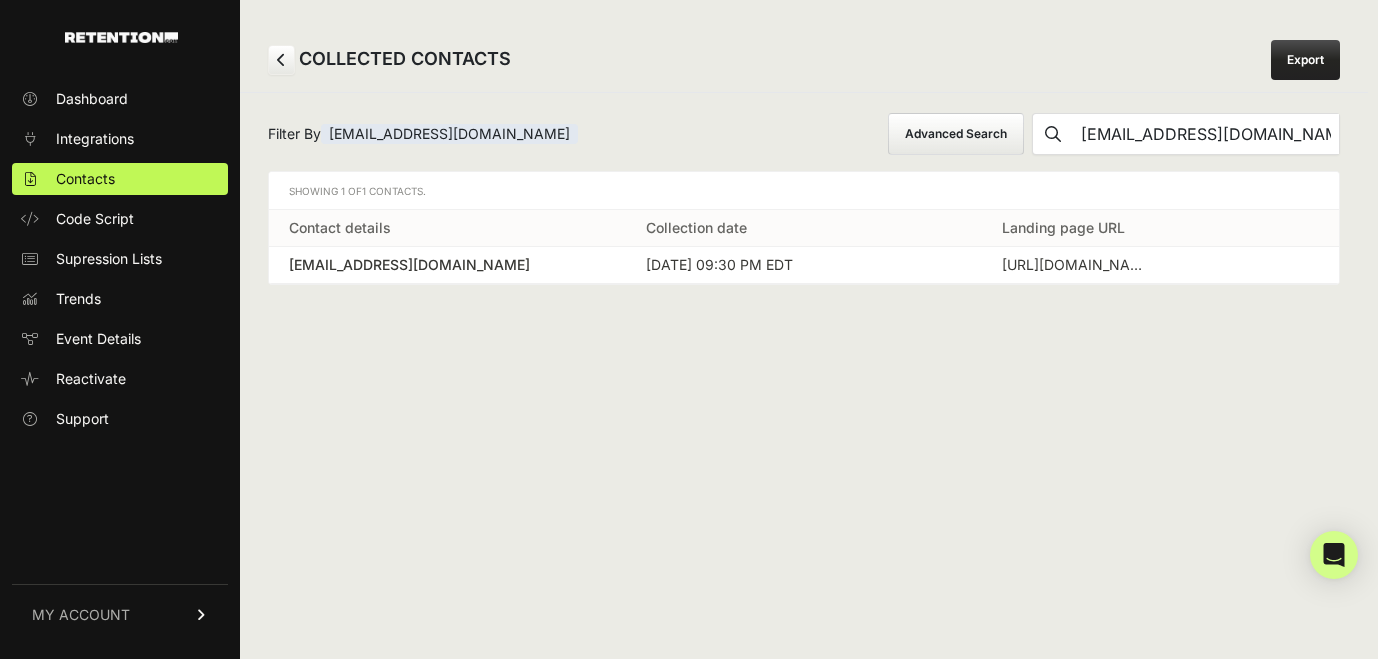 click on "kcstineman@gmail.com" at bounding box center [447, 265] 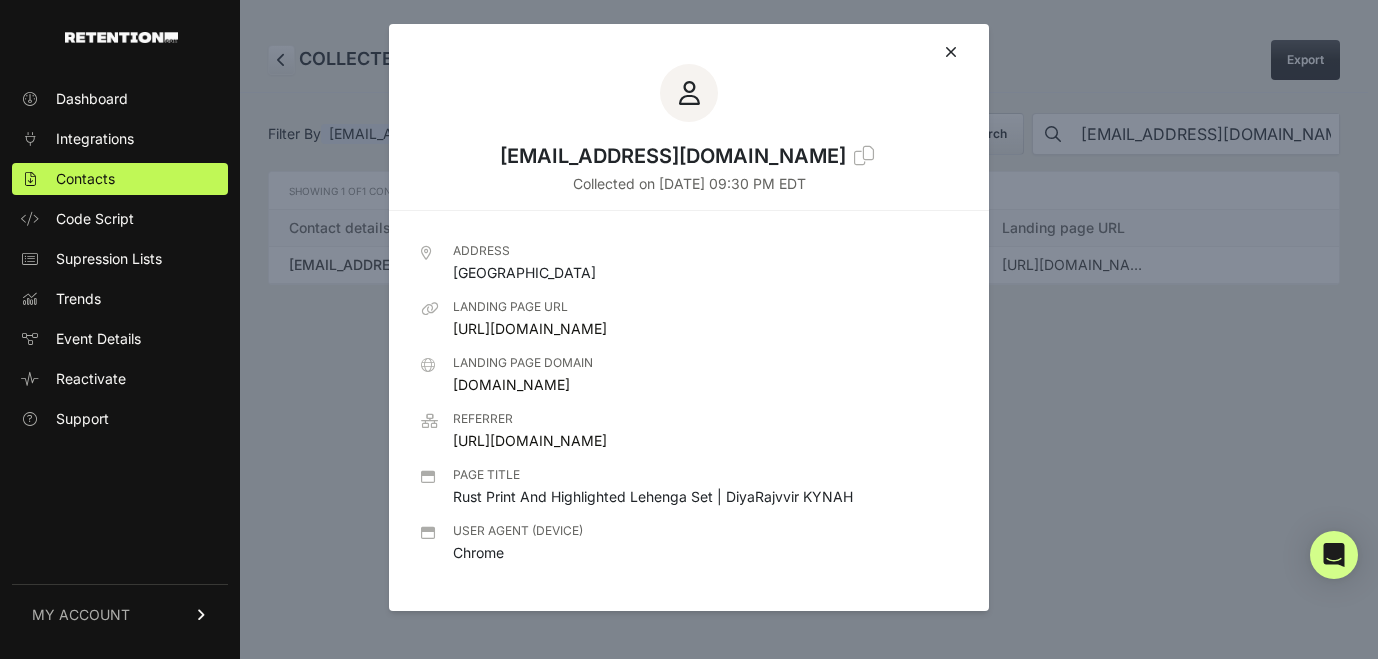 scroll, scrollTop: 0, scrollLeft: 0, axis: both 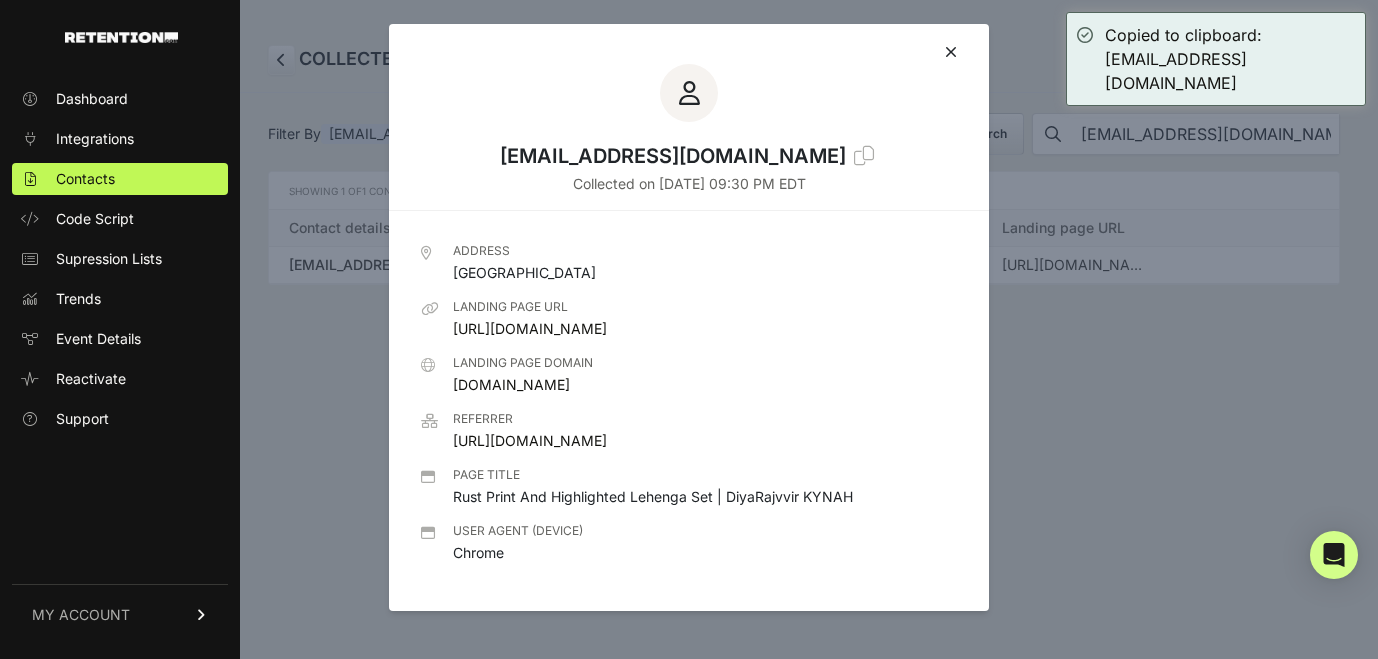 click at bounding box center [951, 52] 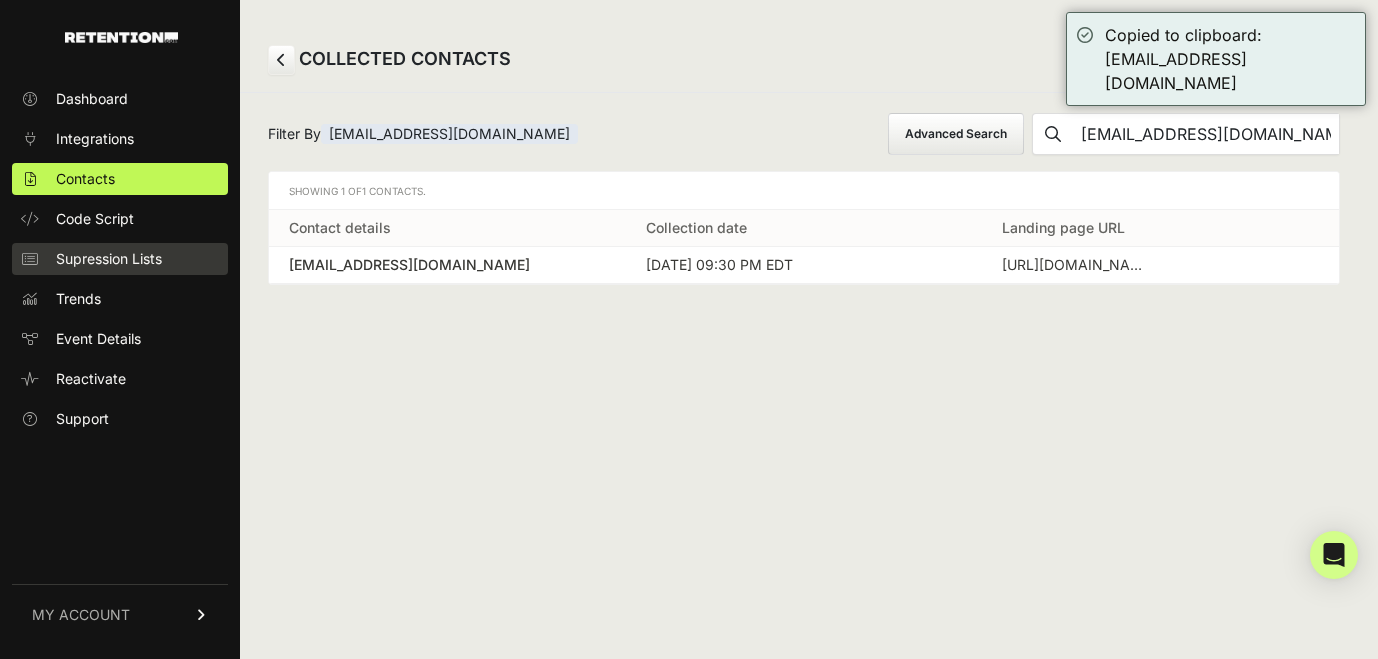click on "Supression Lists" at bounding box center (109, 259) 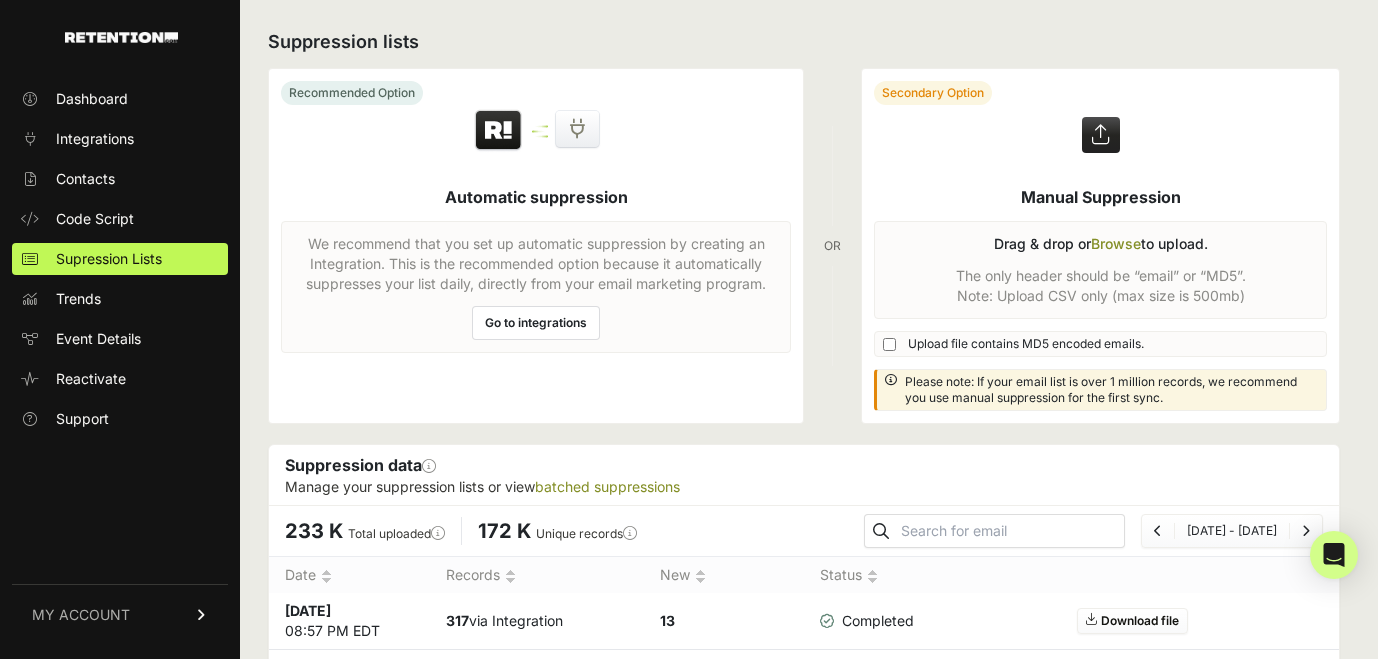 scroll, scrollTop: 0, scrollLeft: 0, axis: both 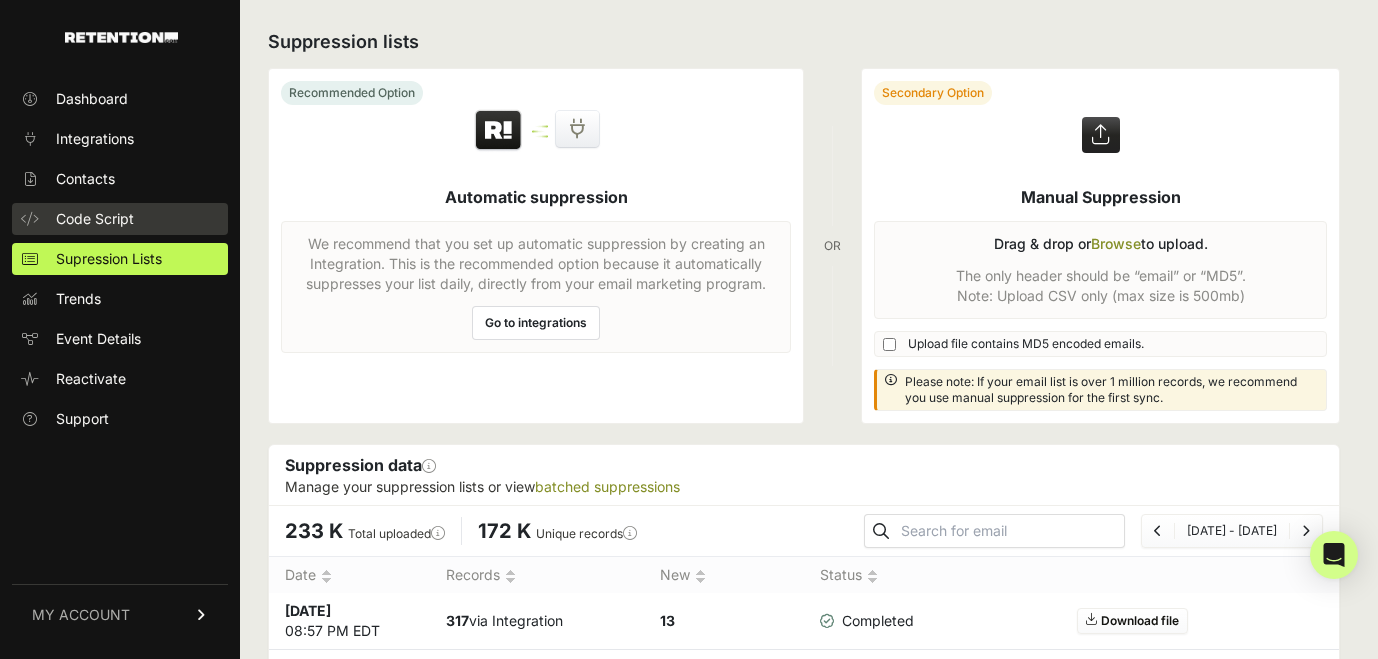 click on "Code Script" at bounding box center (95, 219) 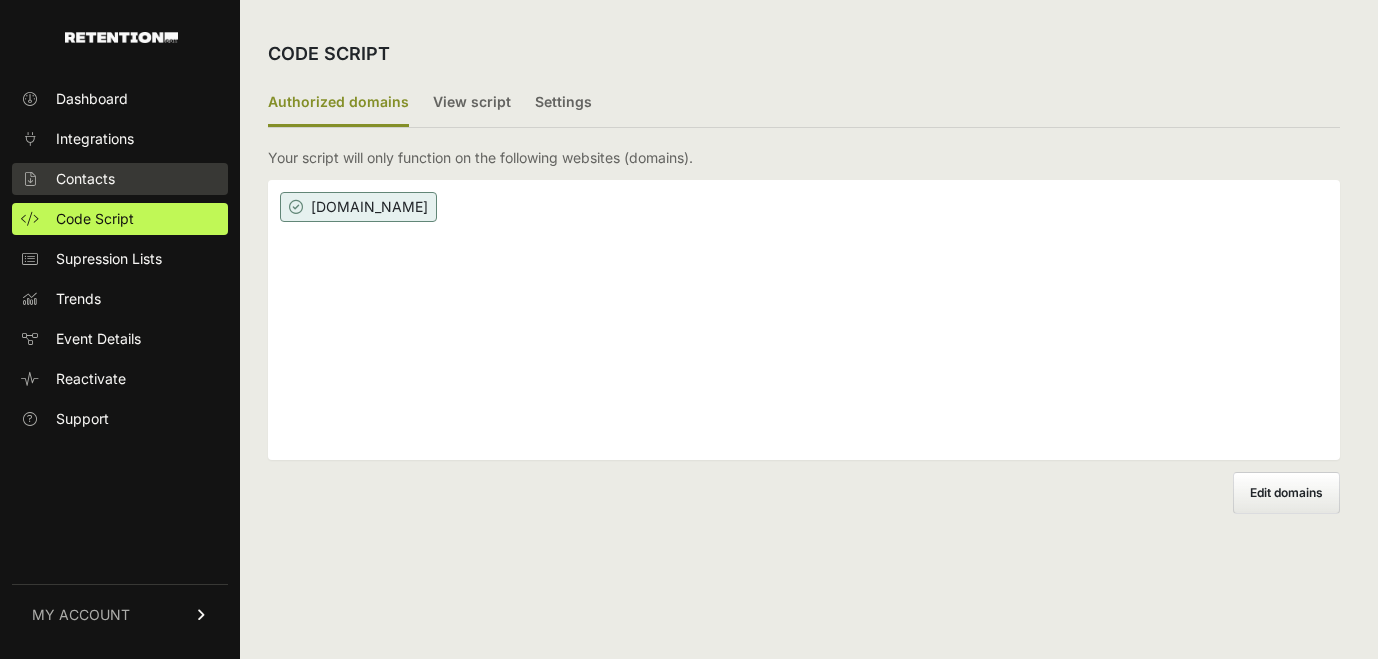 scroll, scrollTop: 0, scrollLeft: 0, axis: both 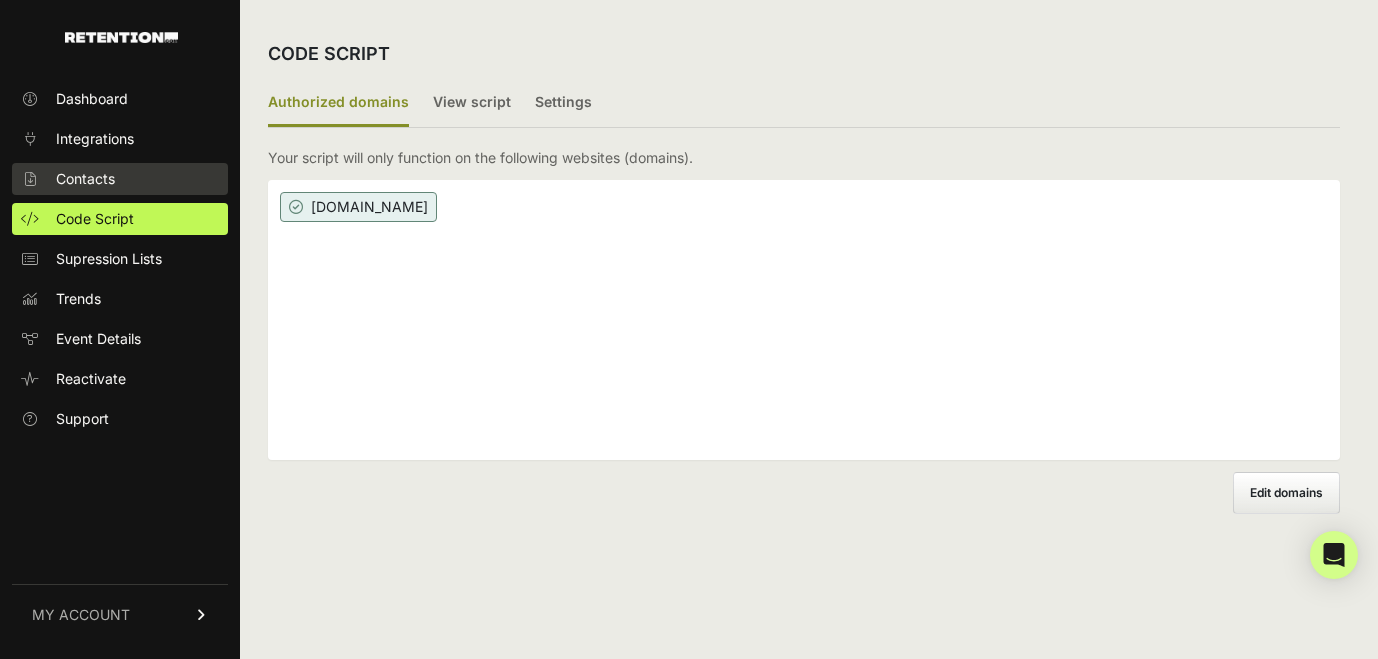 click on "Contacts" at bounding box center (85, 179) 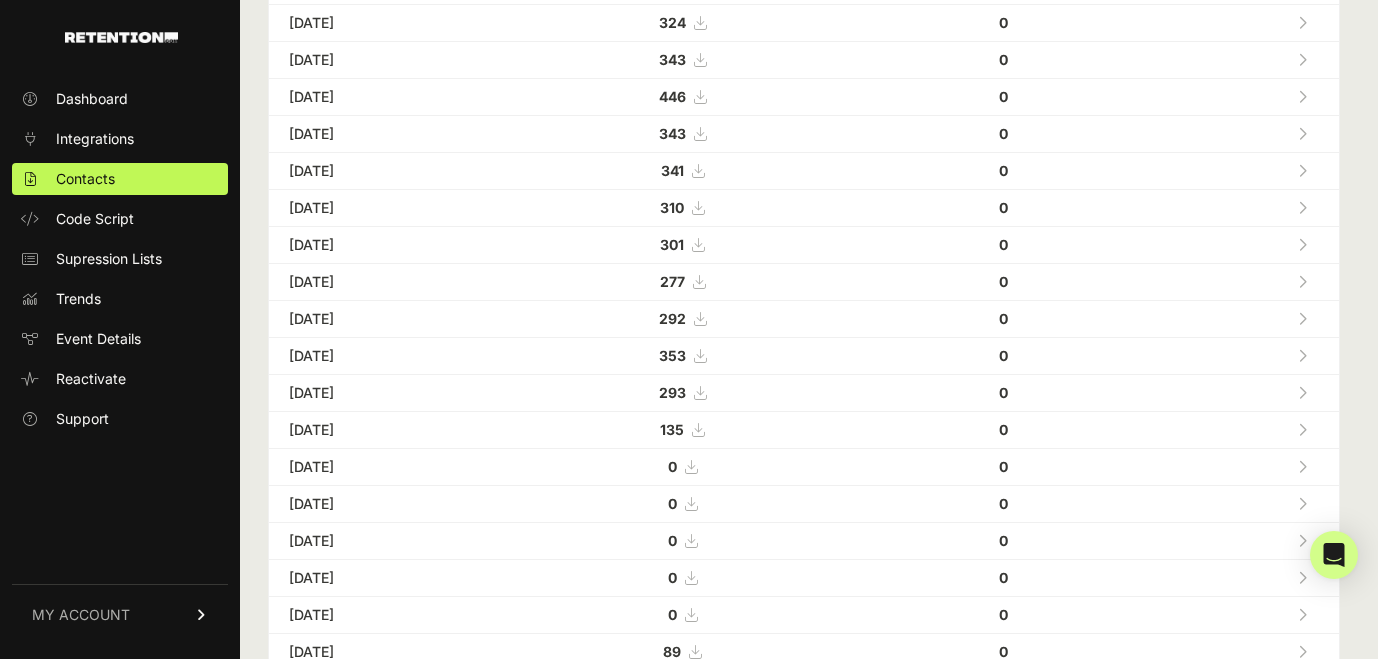 scroll, scrollTop: 447, scrollLeft: 0, axis: vertical 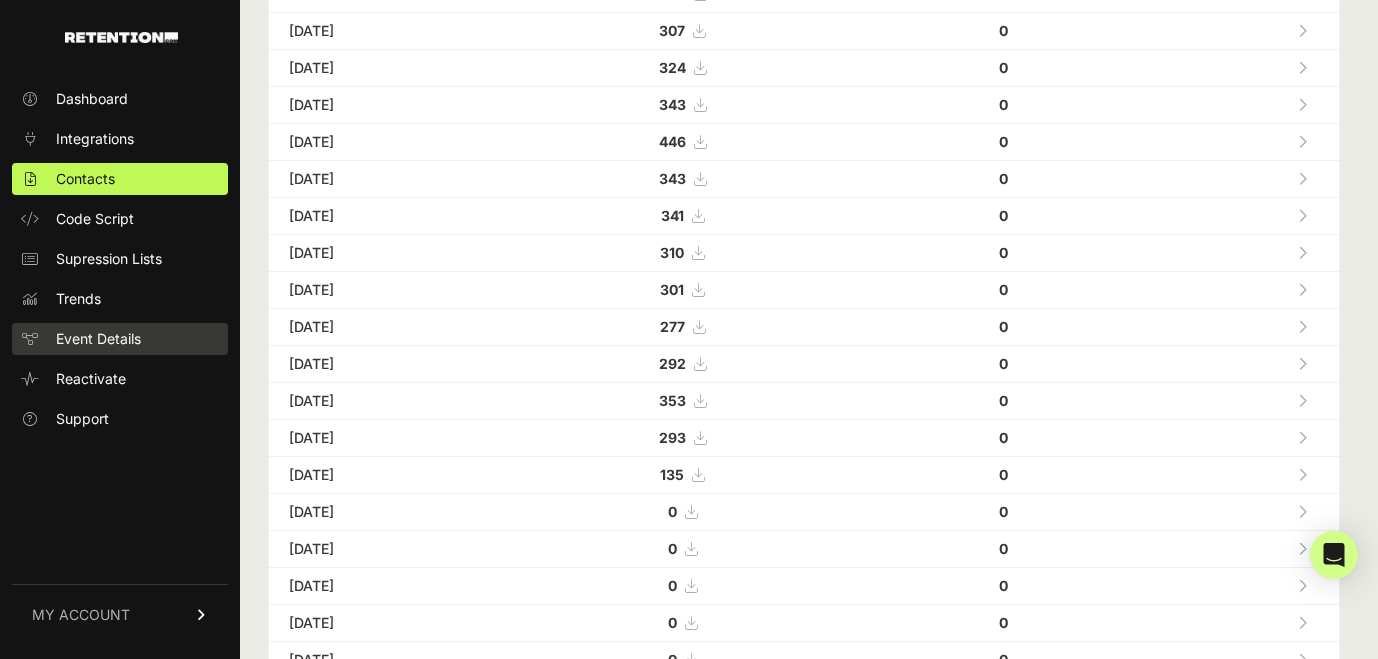 click on "Event Details" at bounding box center [98, 339] 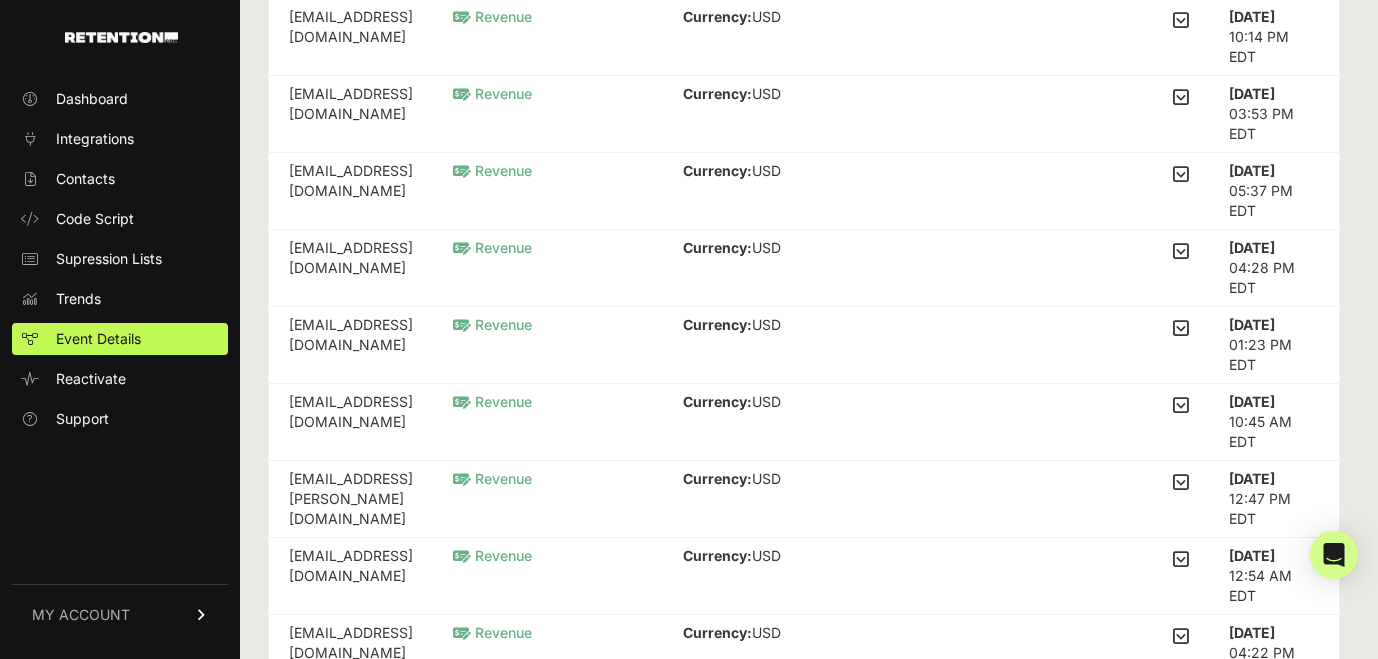 scroll, scrollTop: 0, scrollLeft: 0, axis: both 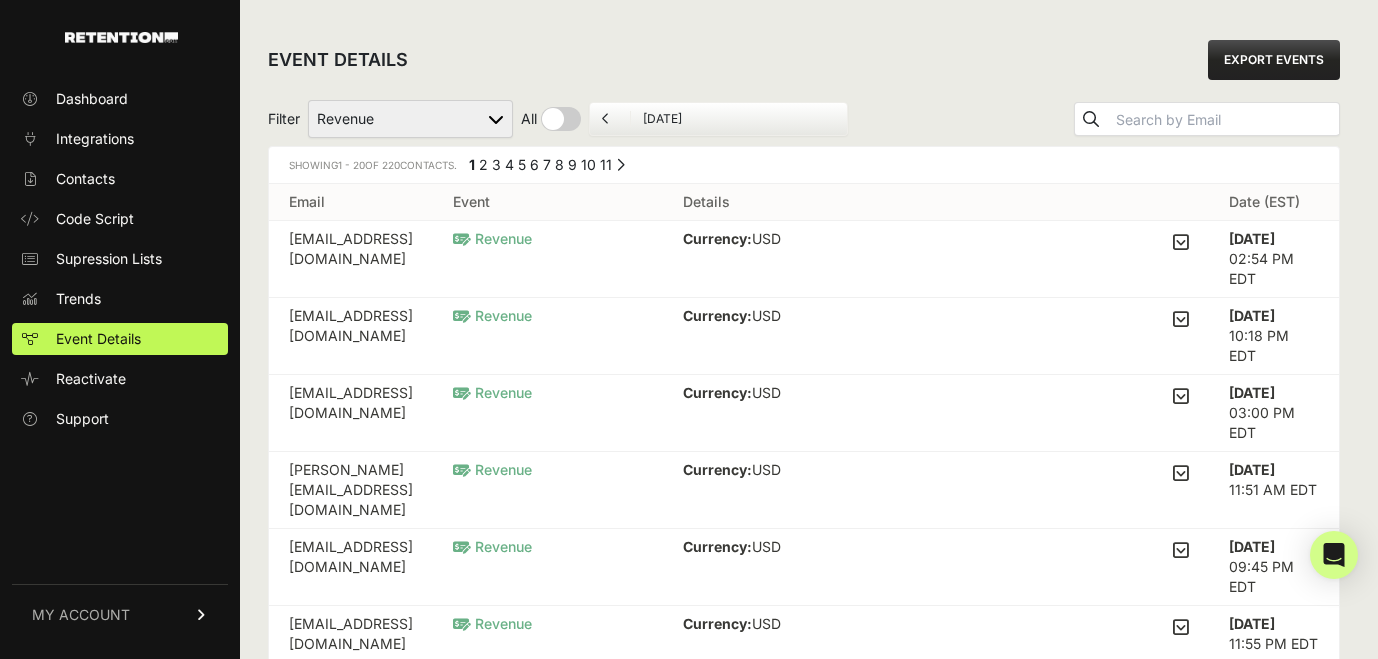 click on "Dashboard
Integrations
Contacts
Code Script
Supression Lists
Trends
Event Details
Reactivate
Support" at bounding box center [120, 259] 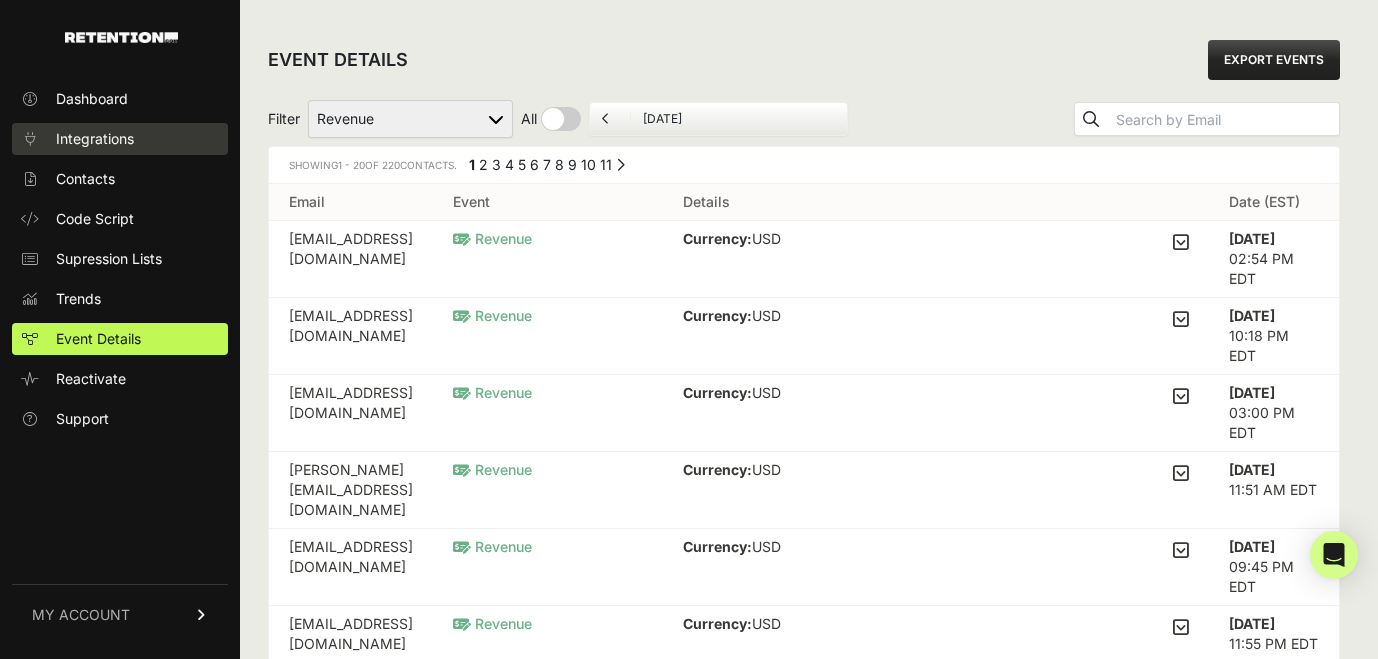 click on "Integrations" at bounding box center (95, 139) 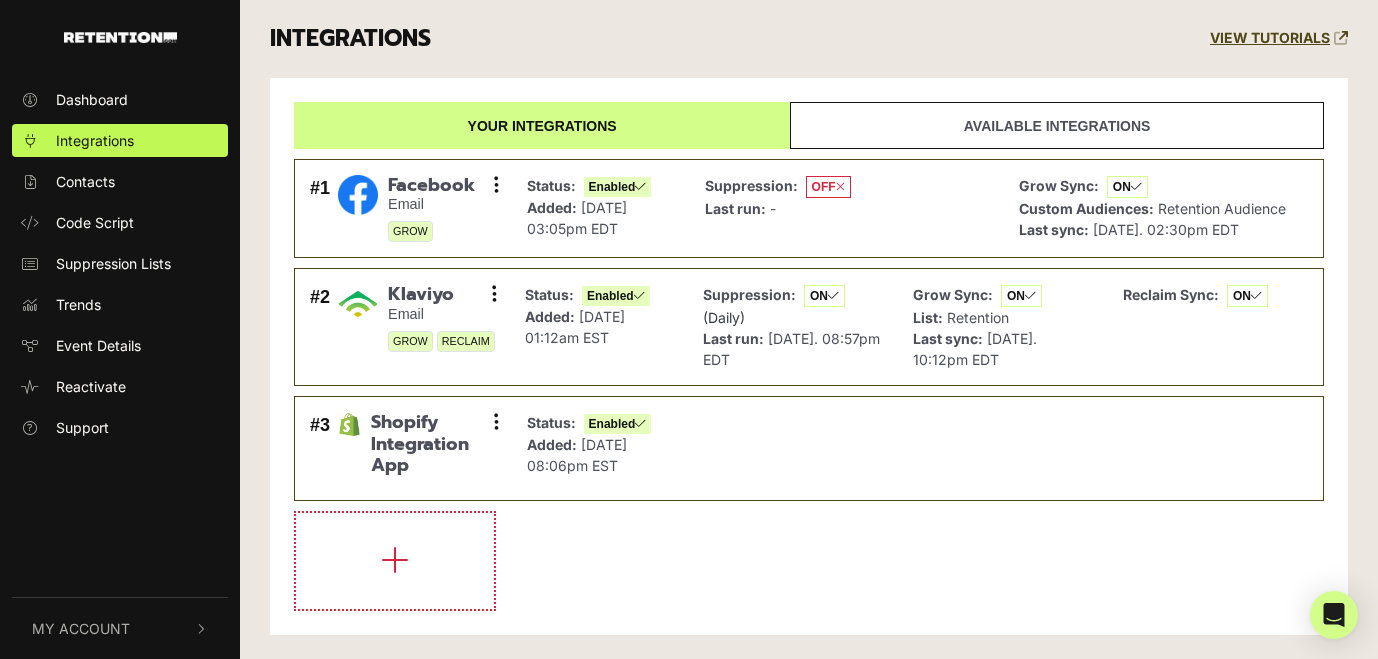 scroll, scrollTop: 0, scrollLeft: 0, axis: both 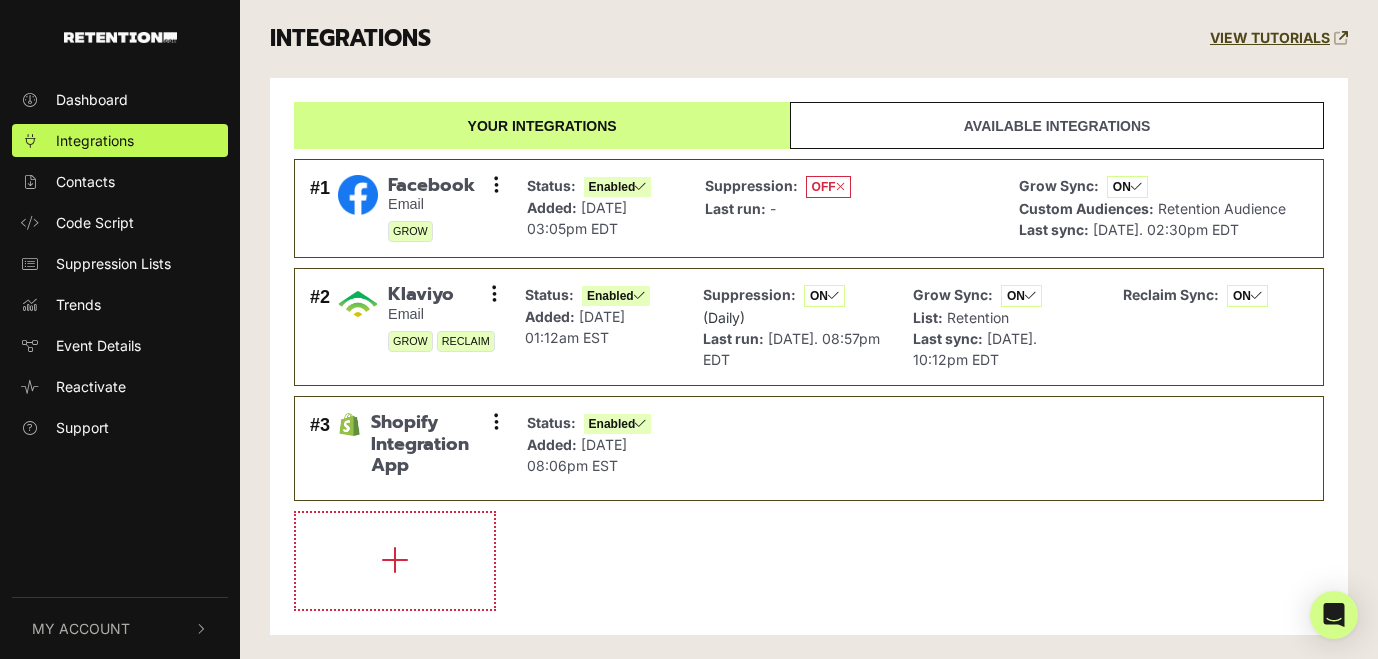 click on "Available integrations" at bounding box center [1057, 125] 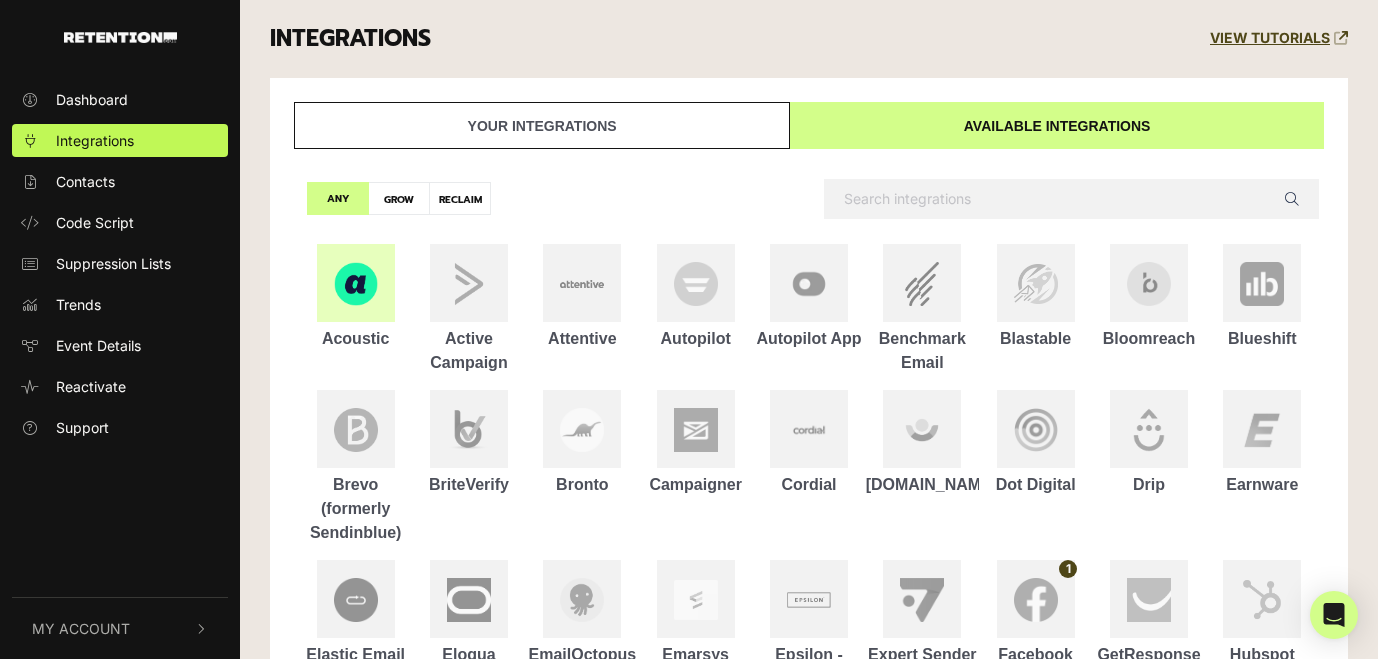 scroll, scrollTop: 879, scrollLeft: 0, axis: vertical 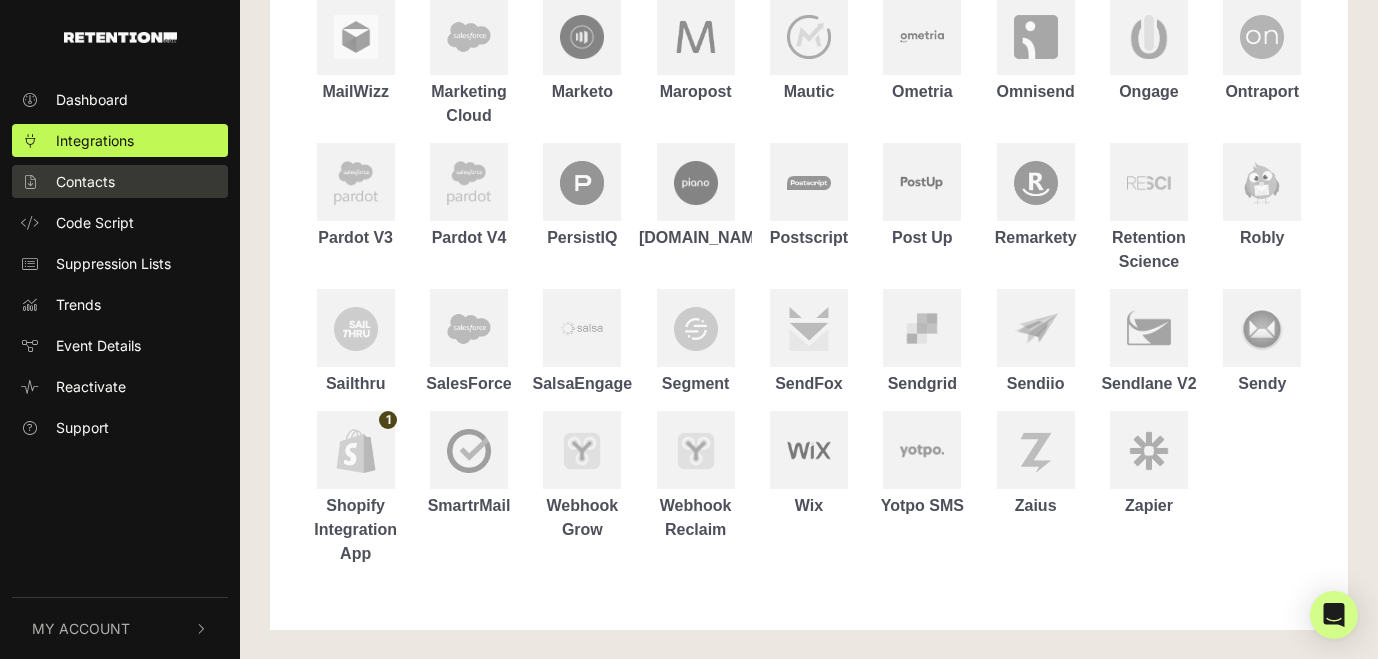 click on "Contacts" at bounding box center (85, 181) 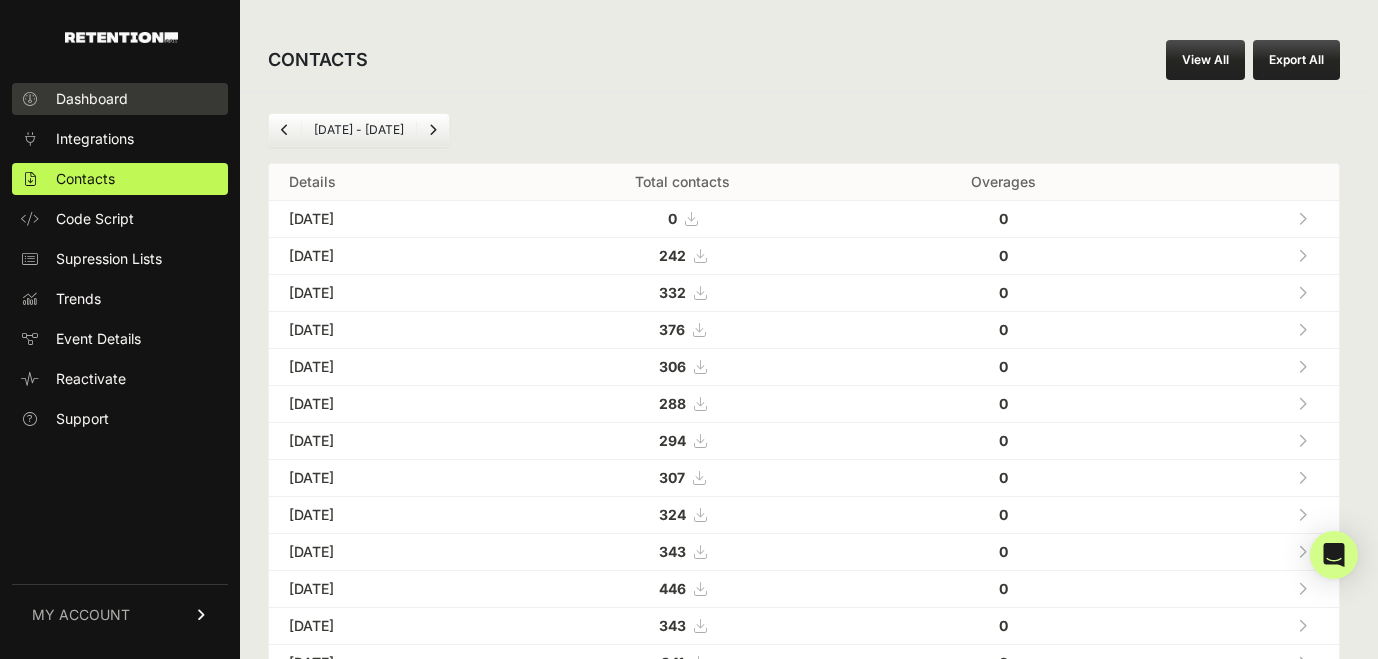 scroll, scrollTop: 0, scrollLeft: 0, axis: both 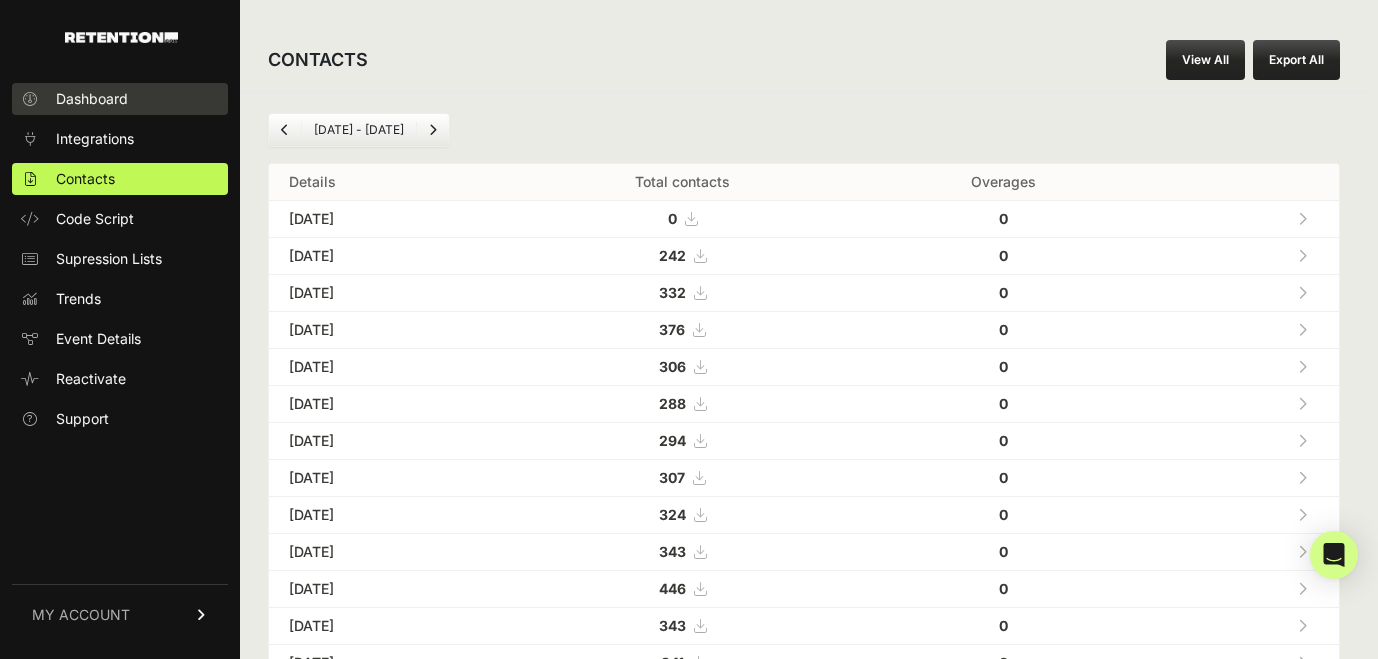 click on "Dashboard" at bounding box center (92, 99) 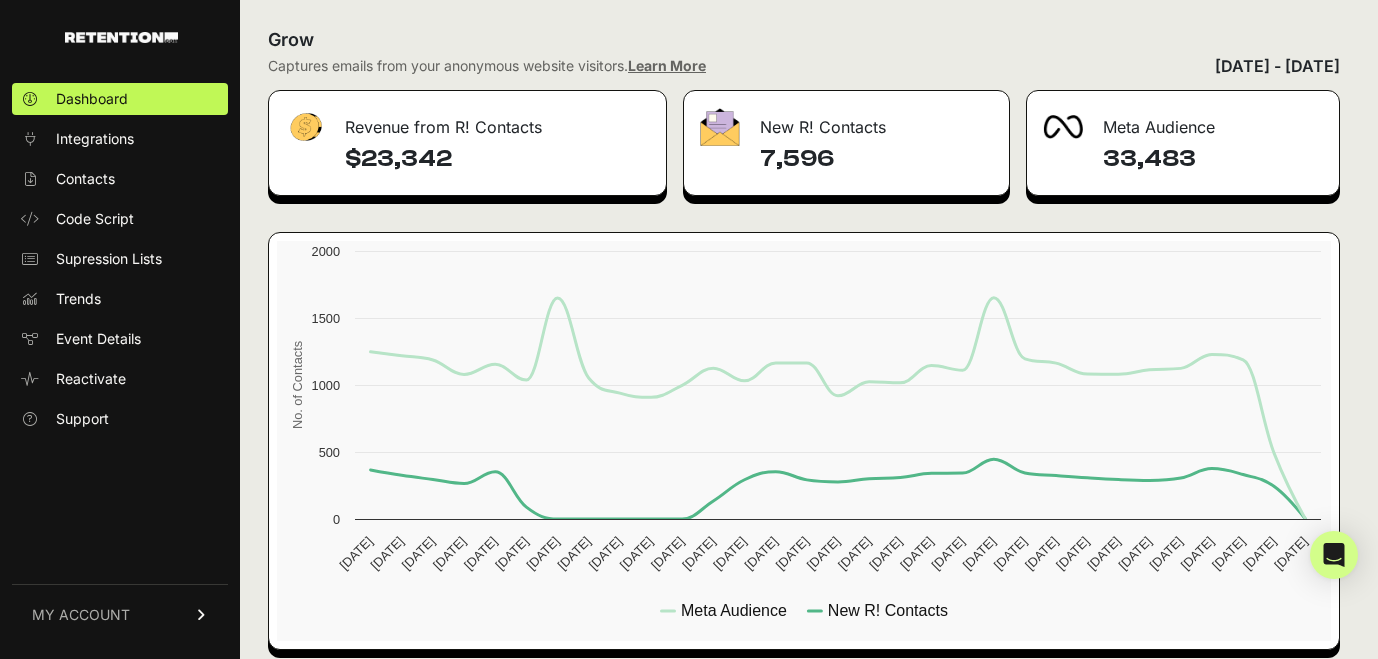 scroll, scrollTop: 2458, scrollLeft: 0, axis: vertical 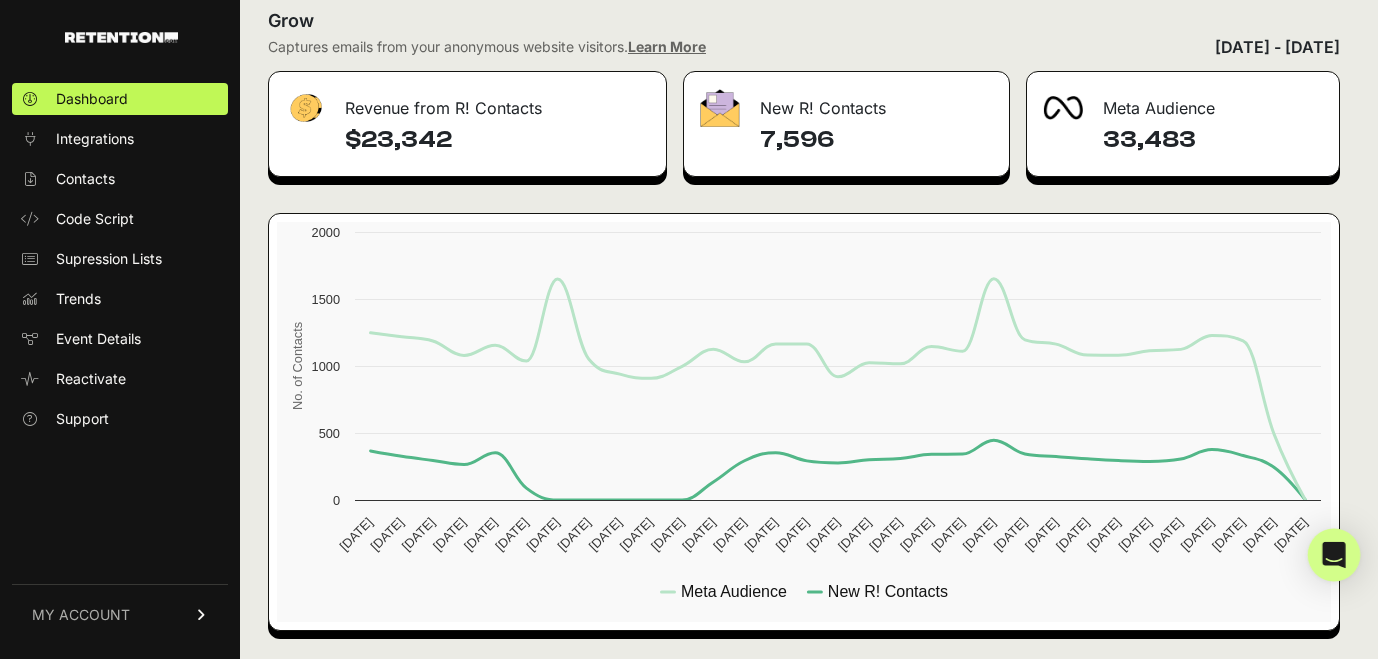 click 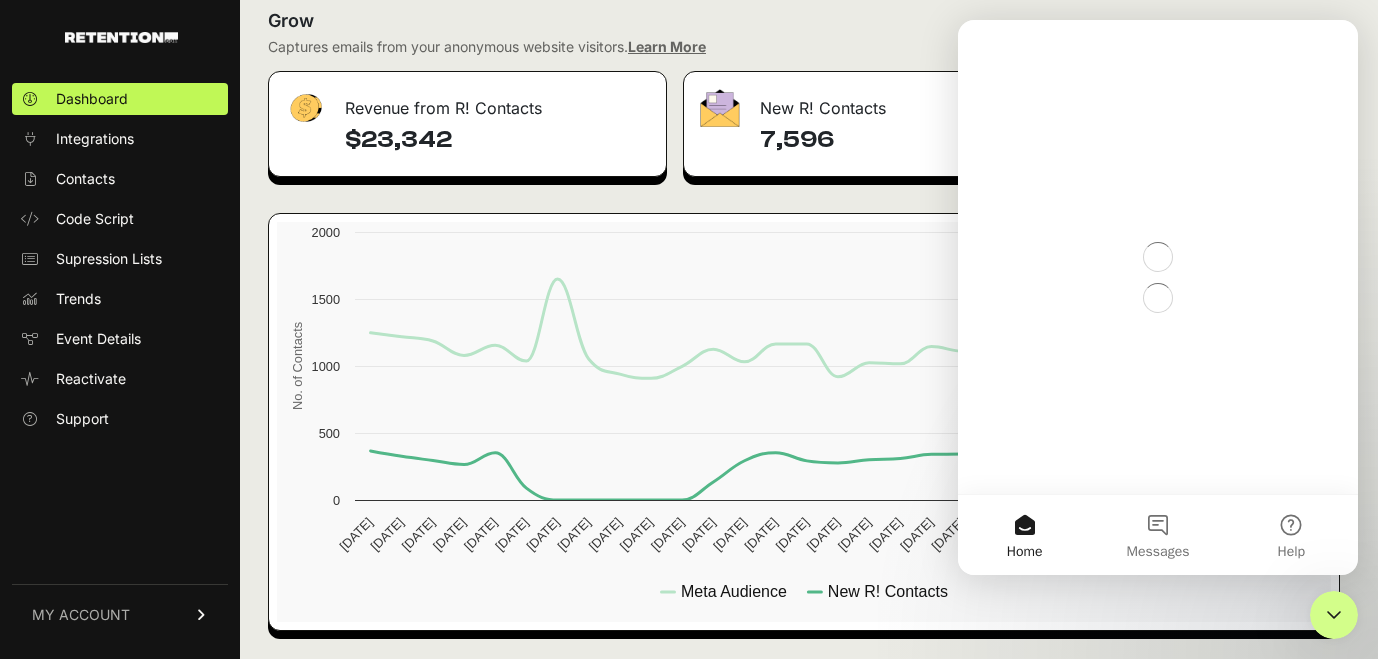 scroll, scrollTop: 0, scrollLeft: 0, axis: both 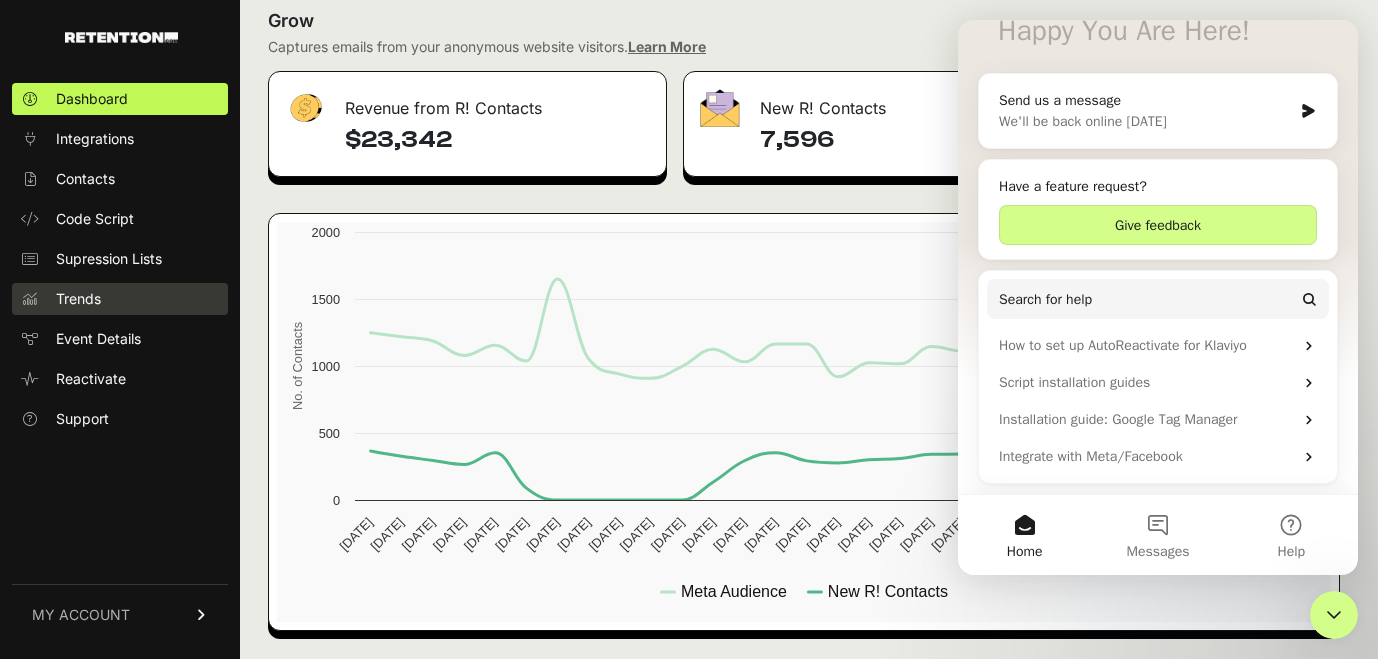 click on "Trends" at bounding box center (120, 299) 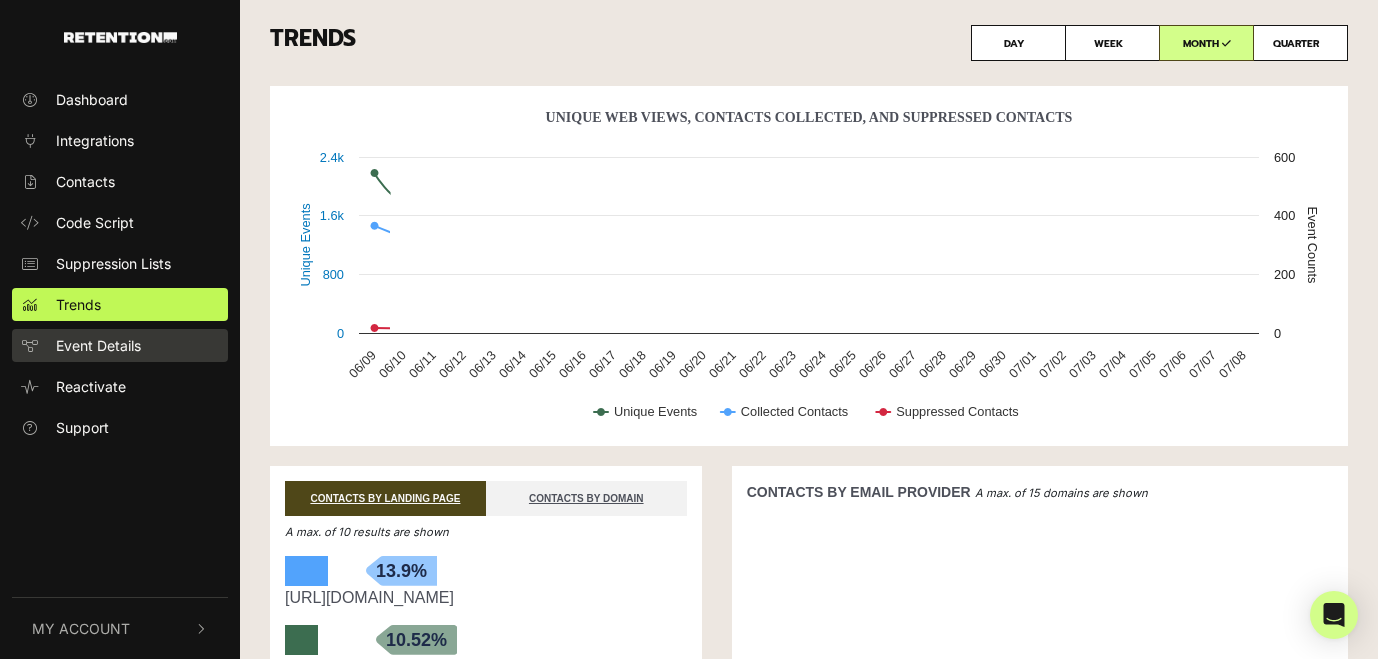 scroll, scrollTop: 0, scrollLeft: 0, axis: both 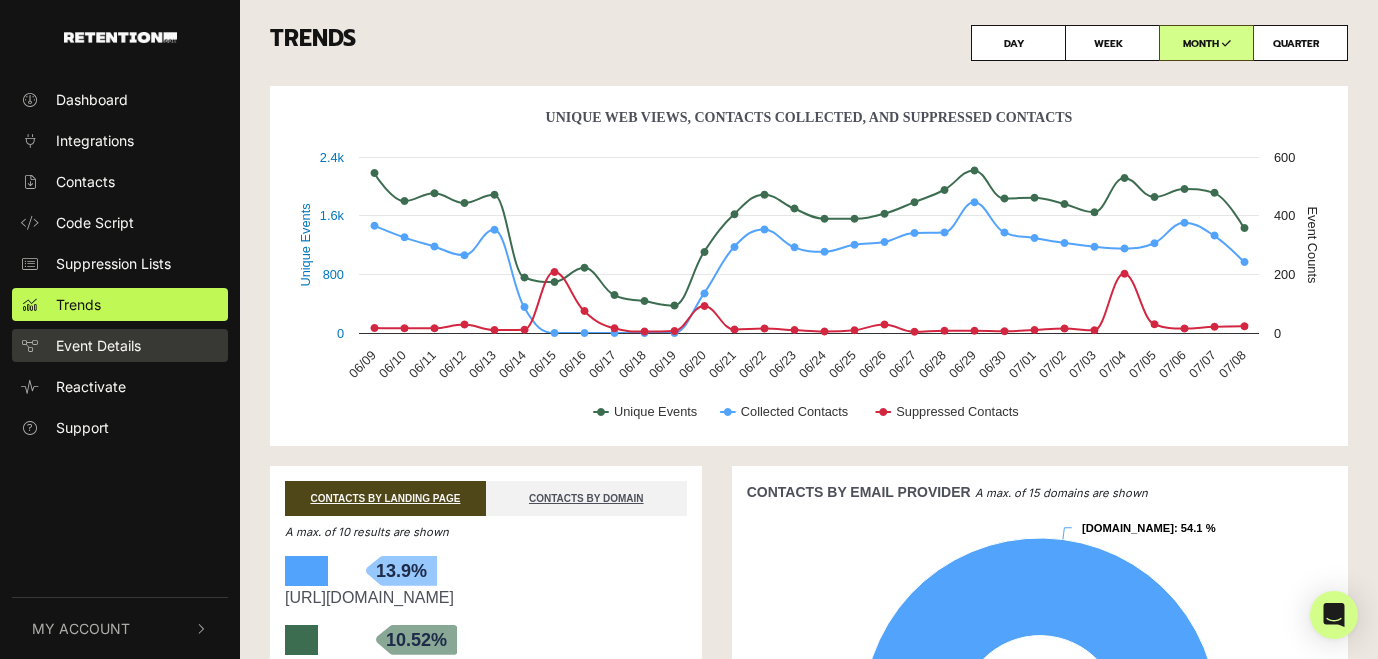 click on "Event Details" at bounding box center (120, 345) 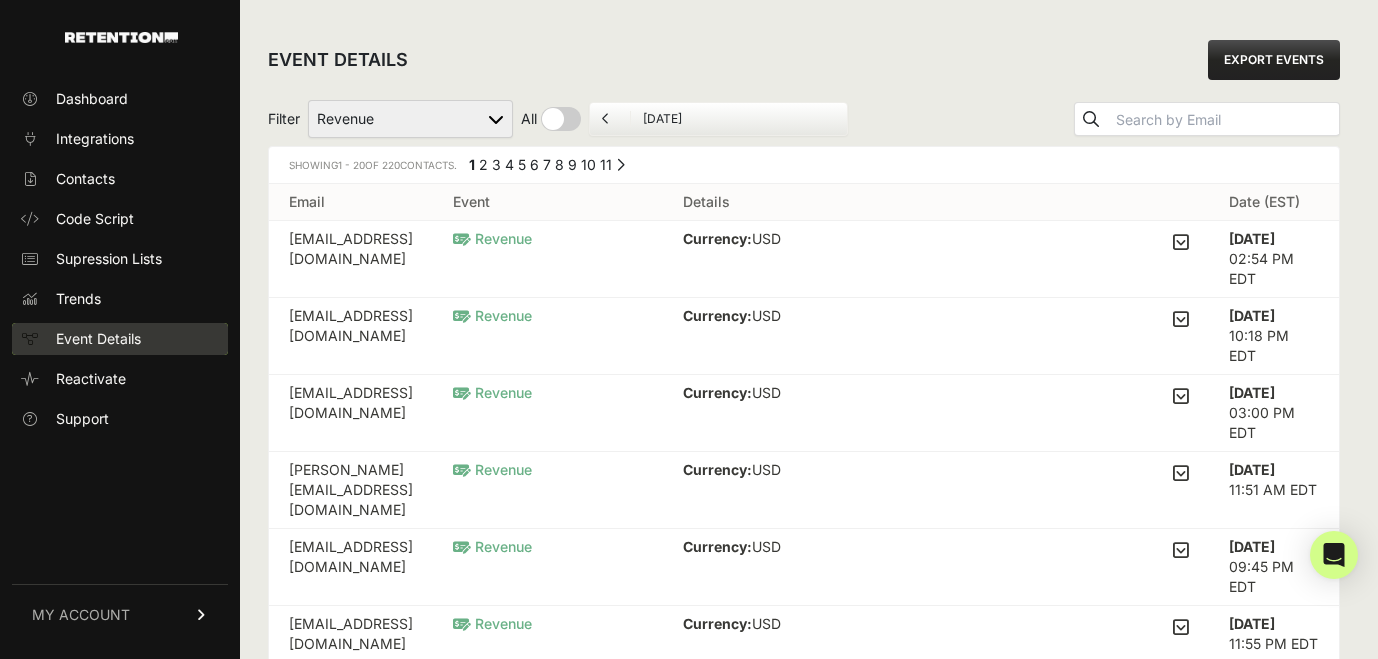 scroll, scrollTop: 0, scrollLeft: 0, axis: both 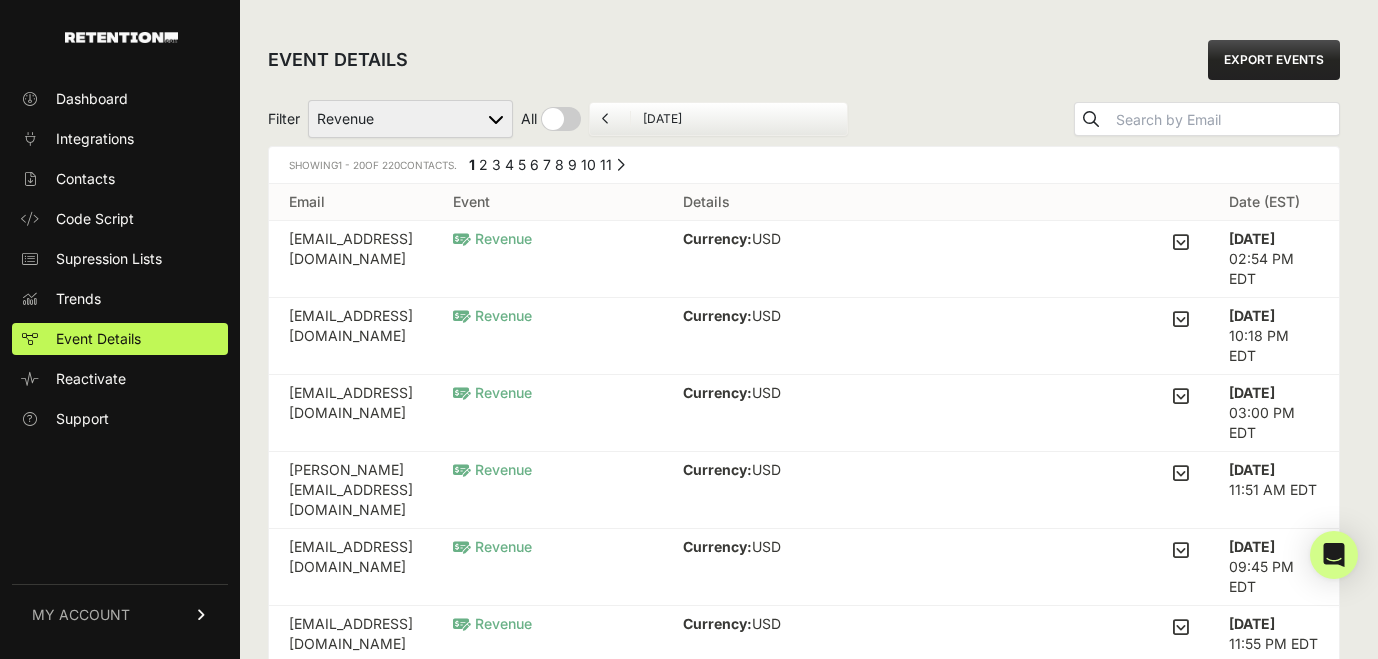 click on "[EMAIL_ADDRESS][DOMAIN_NAME]" at bounding box center (351, 259) 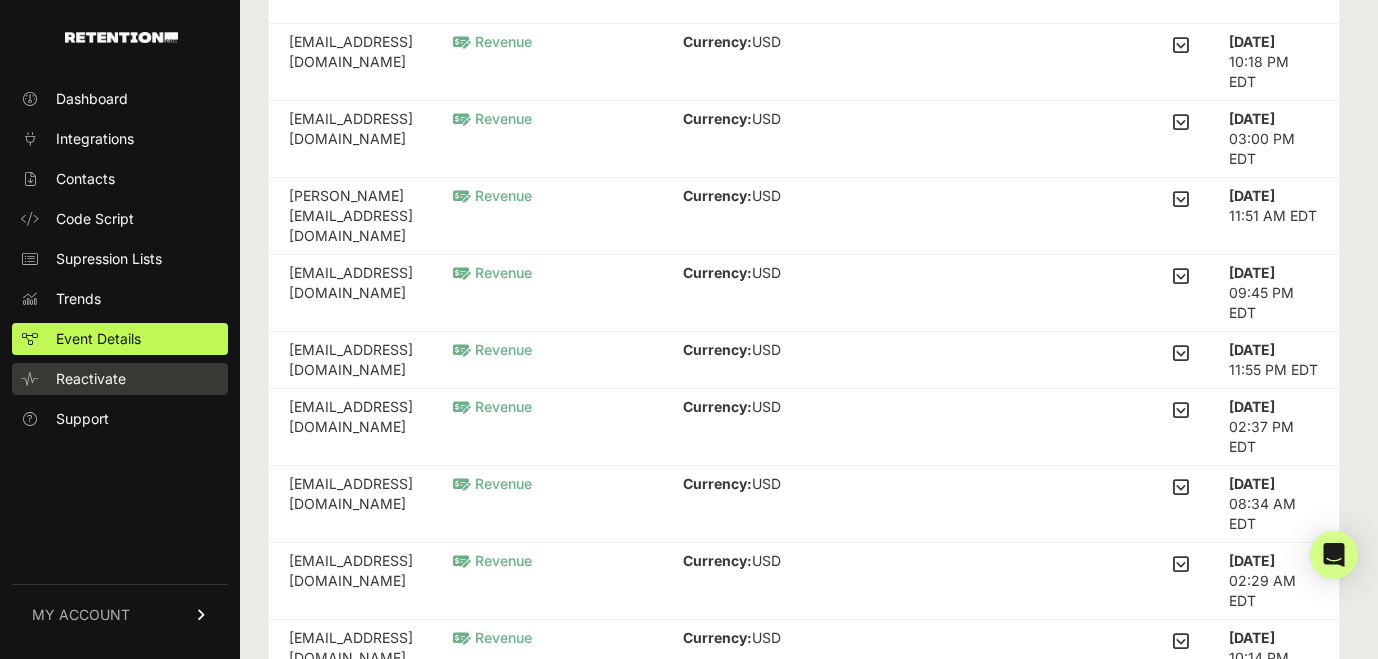 scroll, scrollTop: 533, scrollLeft: 0, axis: vertical 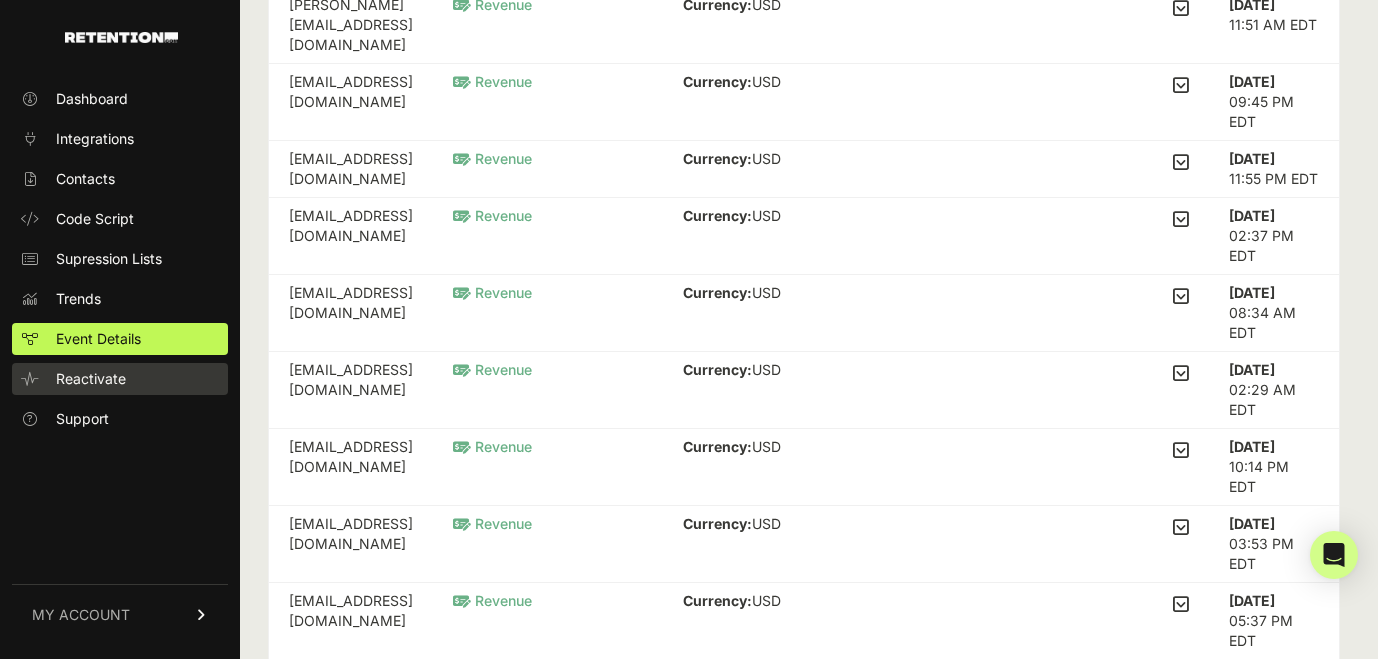 click on "Reactivate" at bounding box center [120, 379] 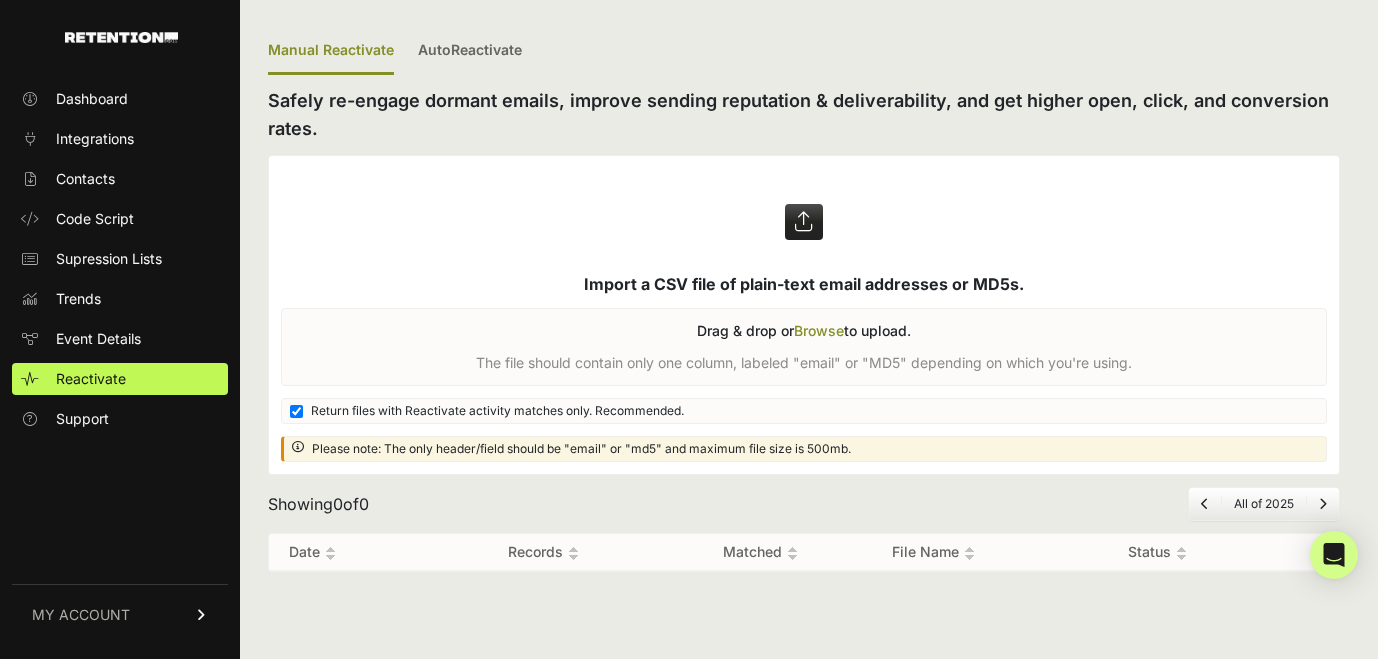 scroll, scrollTop: 0, scrollLeft: 0, axis: both 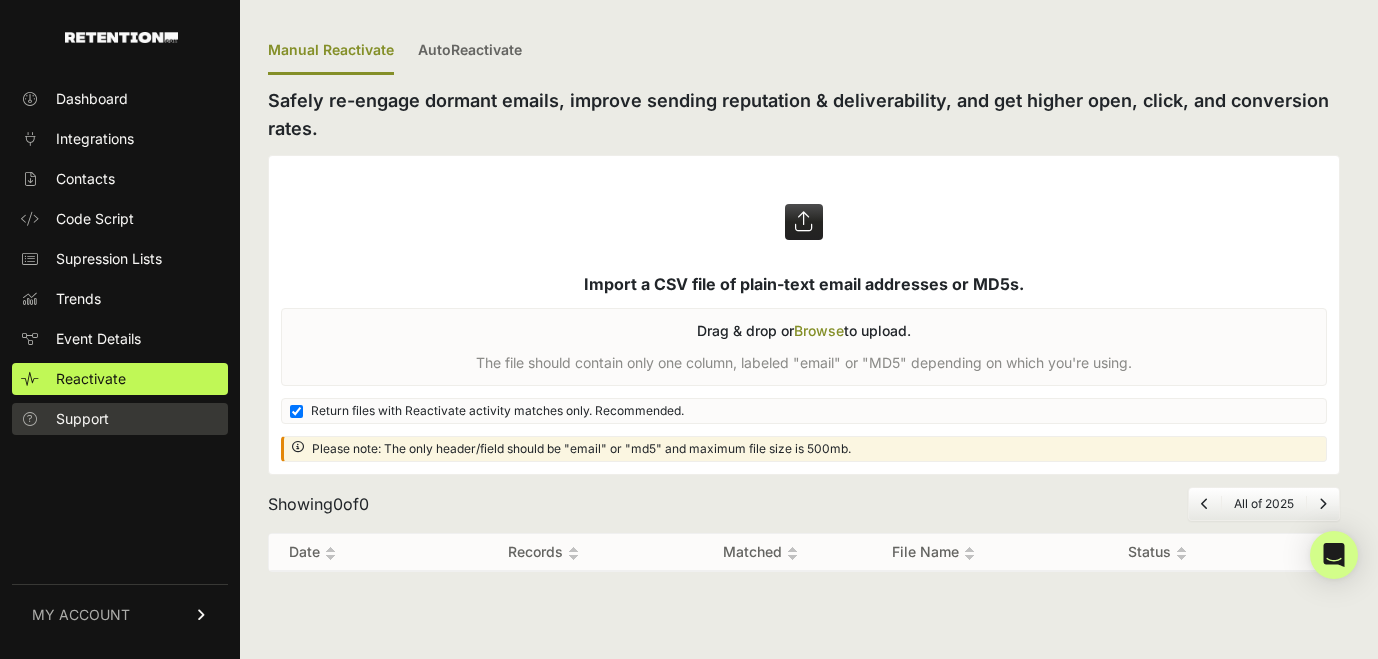 click on "Support" at bounding box center [120, 419] 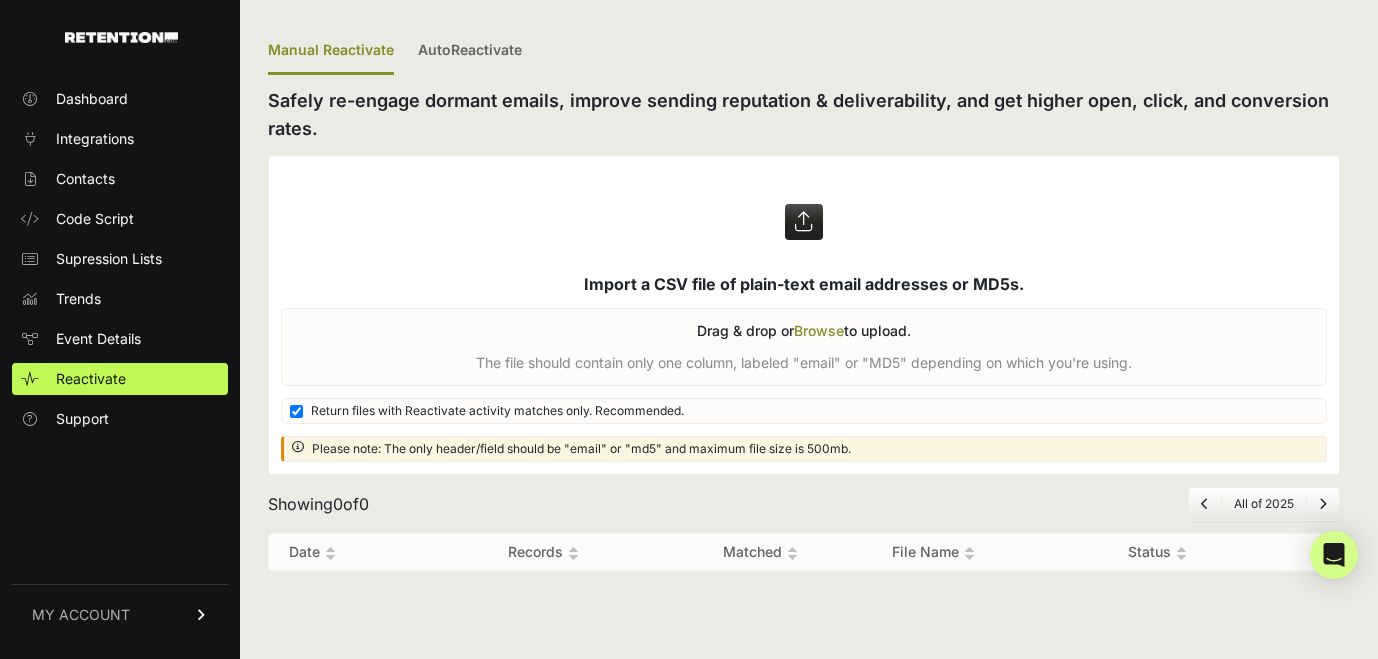 click on "MY ACCOUNT" at bounding box center [81, 615] 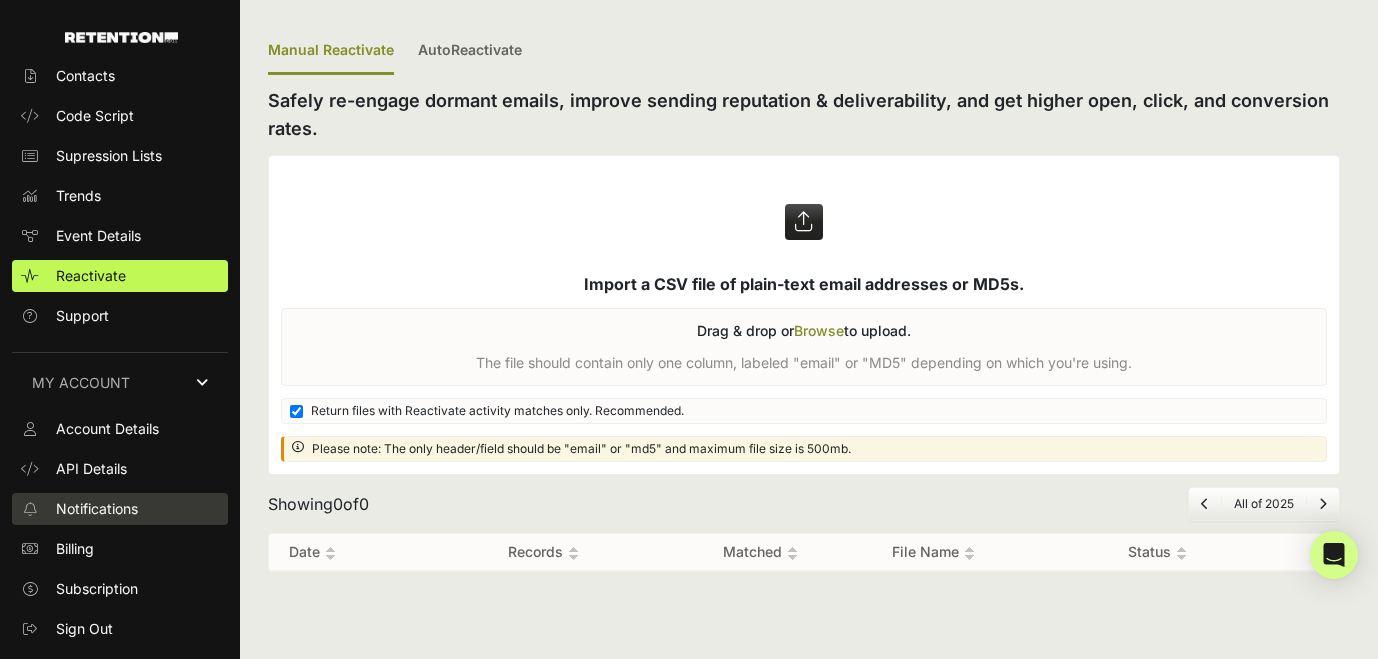 scroll, scrollTop: 91, scrollLeft: 0, axis: vertical 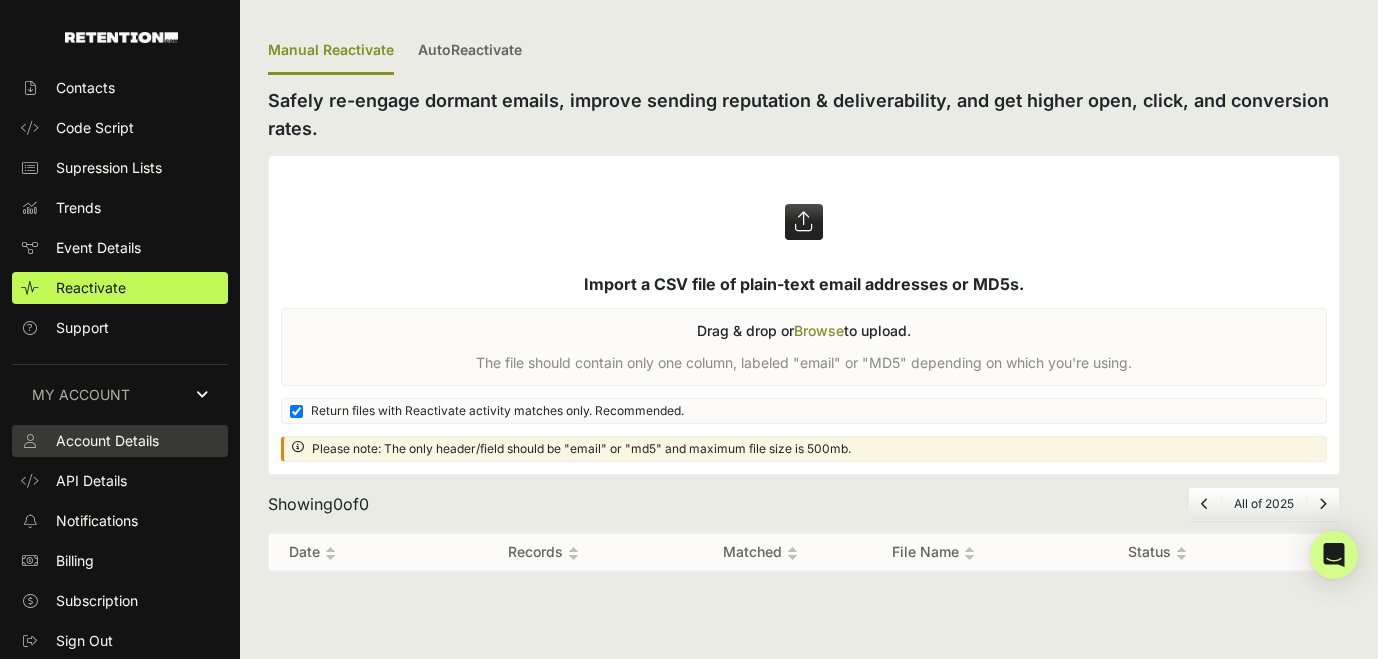 click on "Account Details" at bounding box center (107, 441) 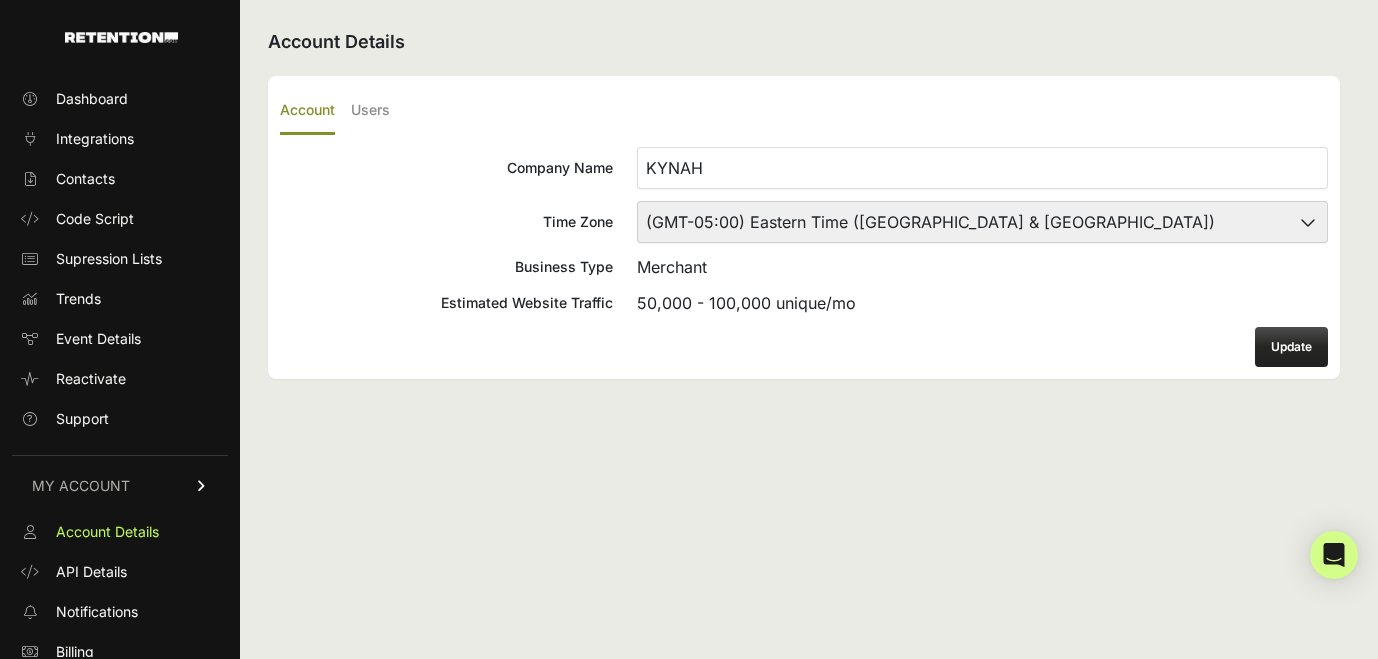 scroll, scrollTop: 0, scrollLeft: 0, axis: both 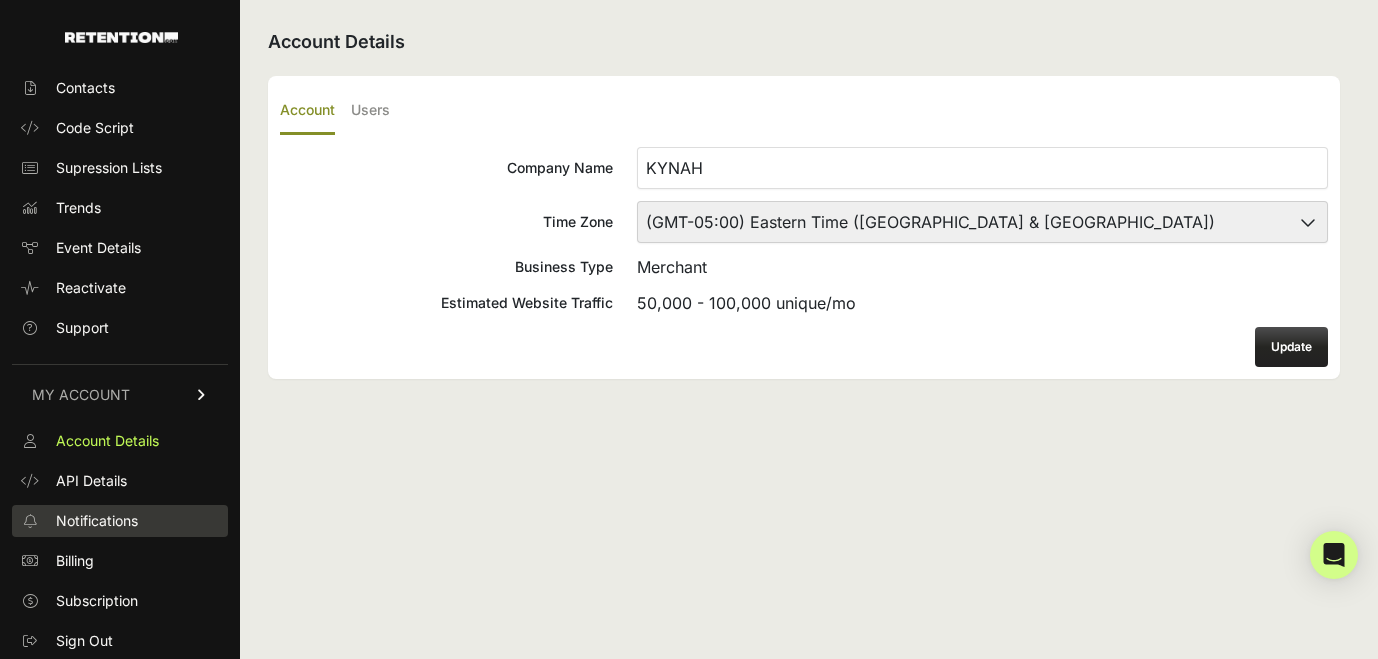 click on "Notifications" at bounding box center [97, 521] 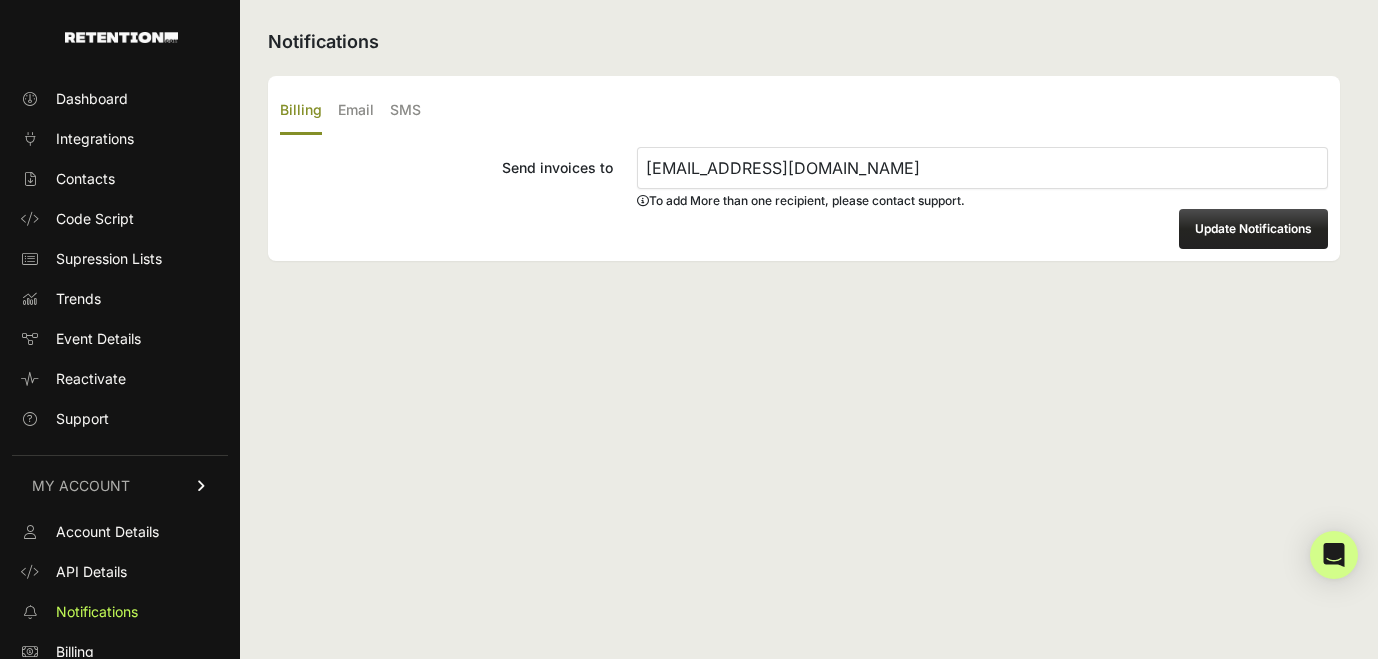 scroll, scrollTop: 0, scrollLeft: 0, axis: both 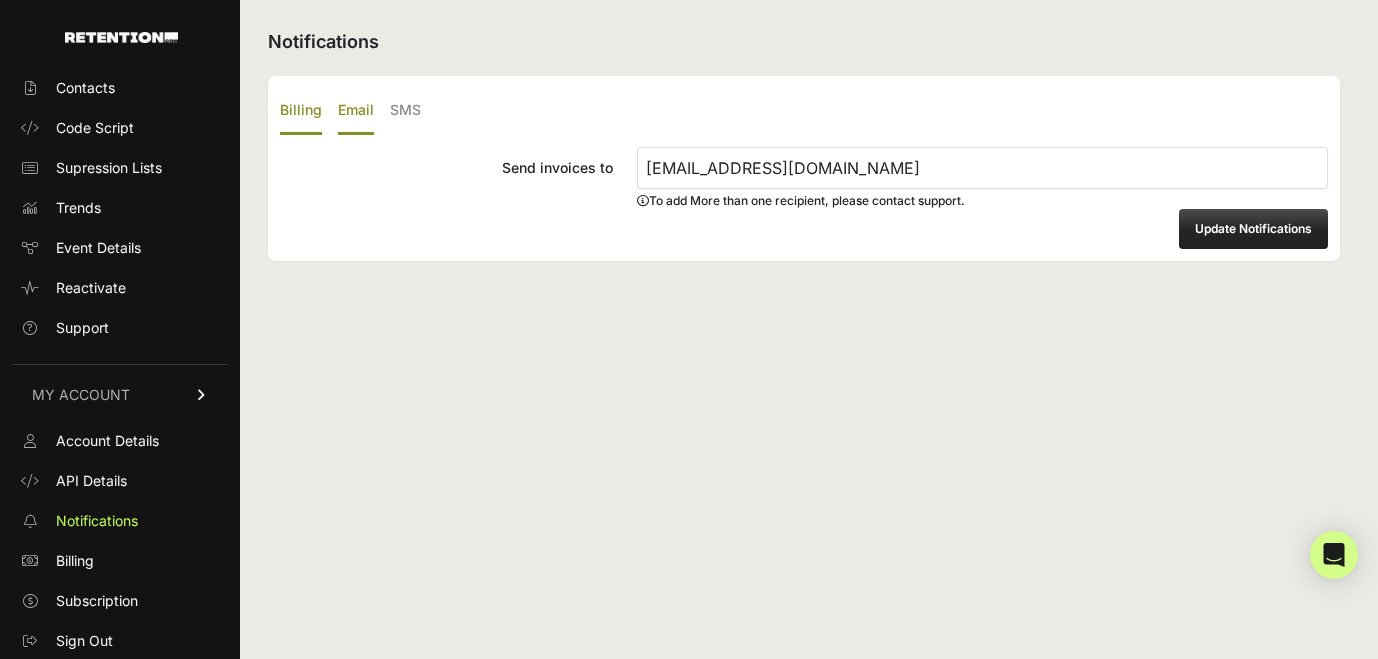 click on "Email" at bounding box center [356, 111] 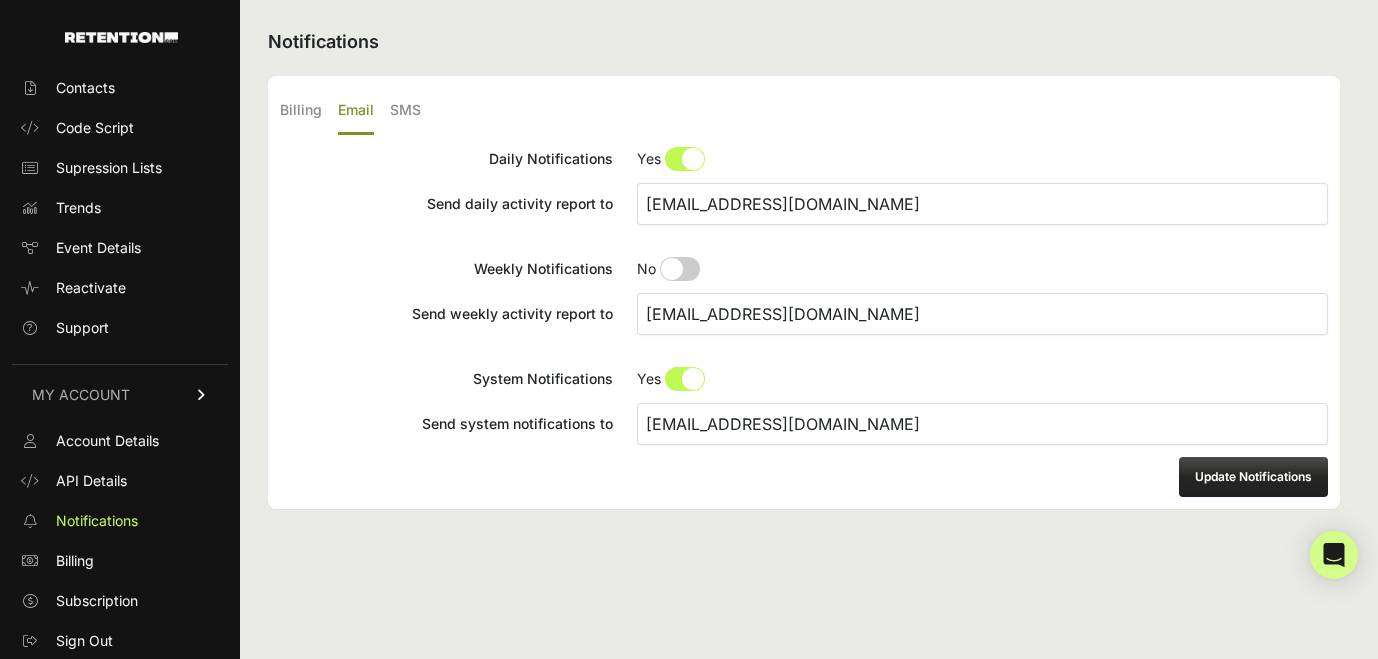 scroll, scrollTop: 91, scrollLeft: 0, axis: vertical 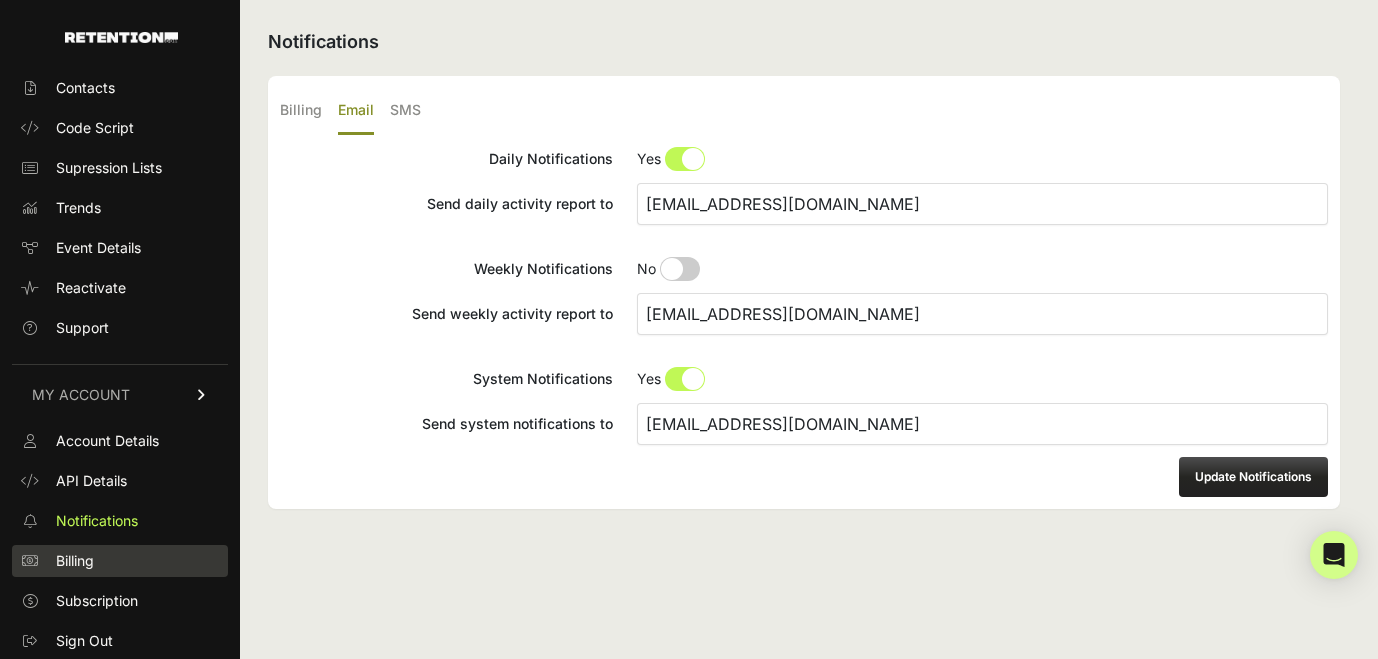 click on "Billing" at bounding box center [120, 561] 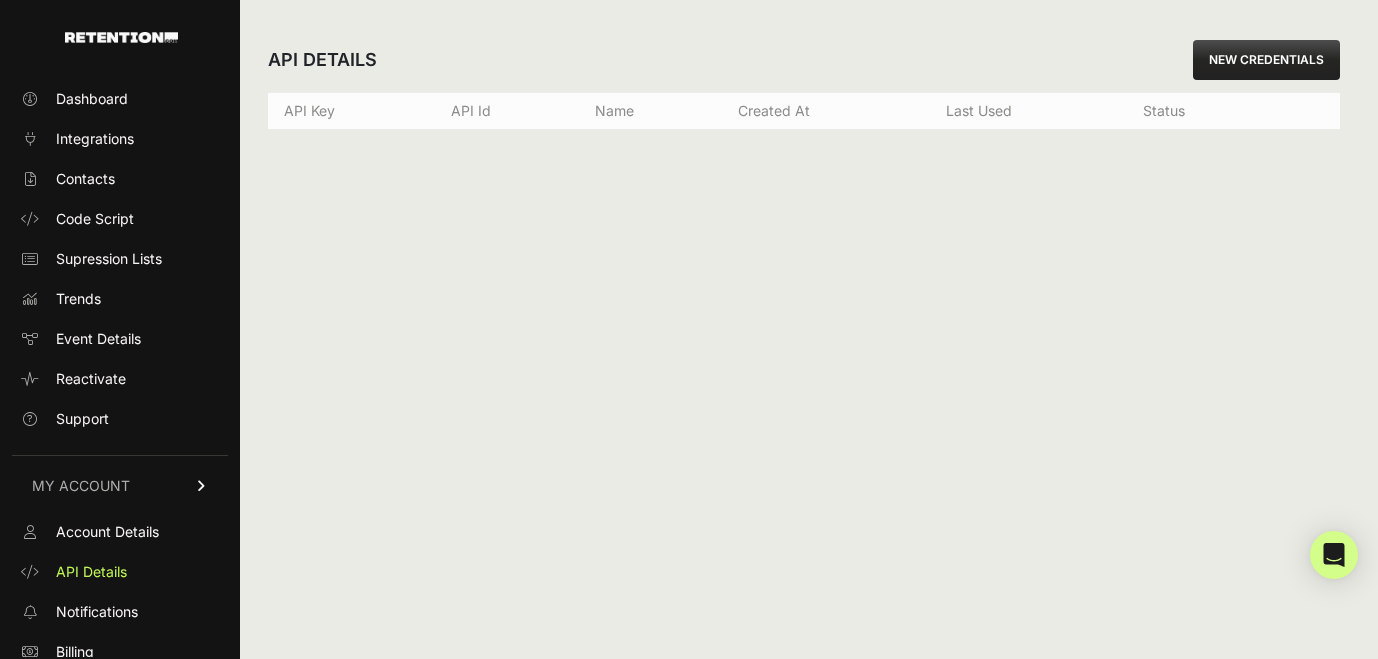 scroll, scrollTop: 0, scrollLeft: 0, axis: both 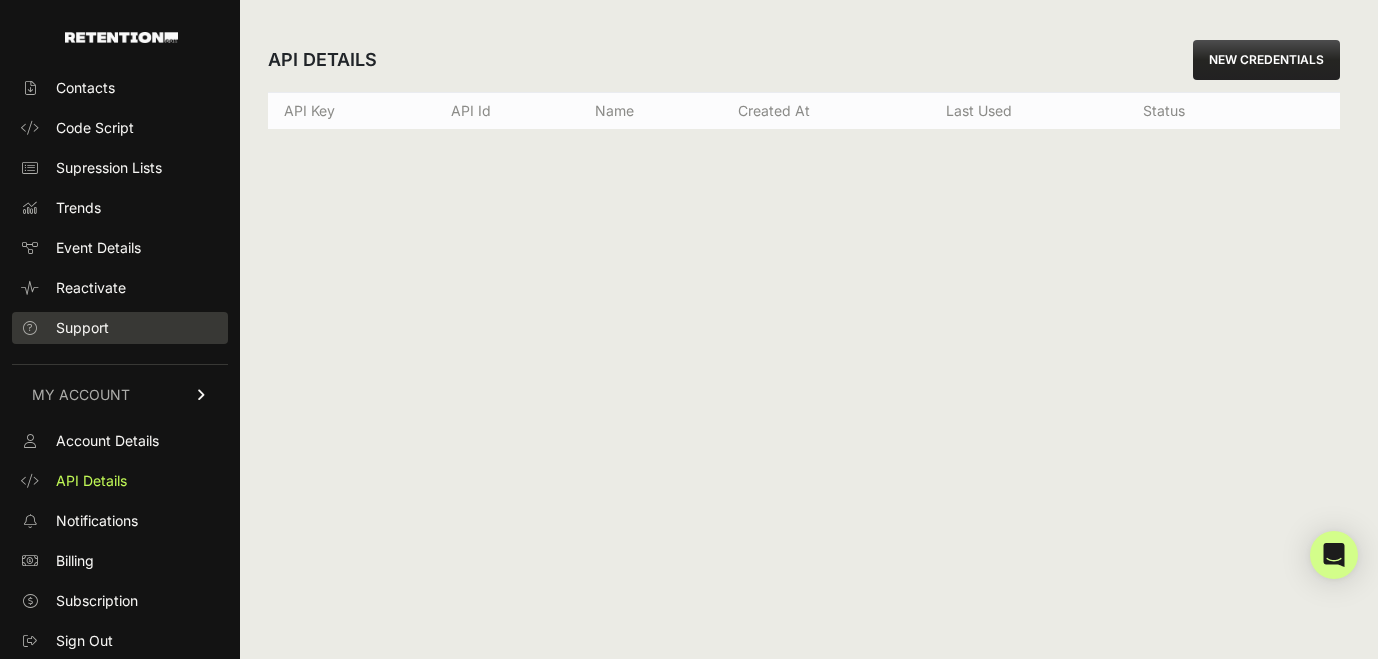 click on "Support" at bounding box center [120, 328] 